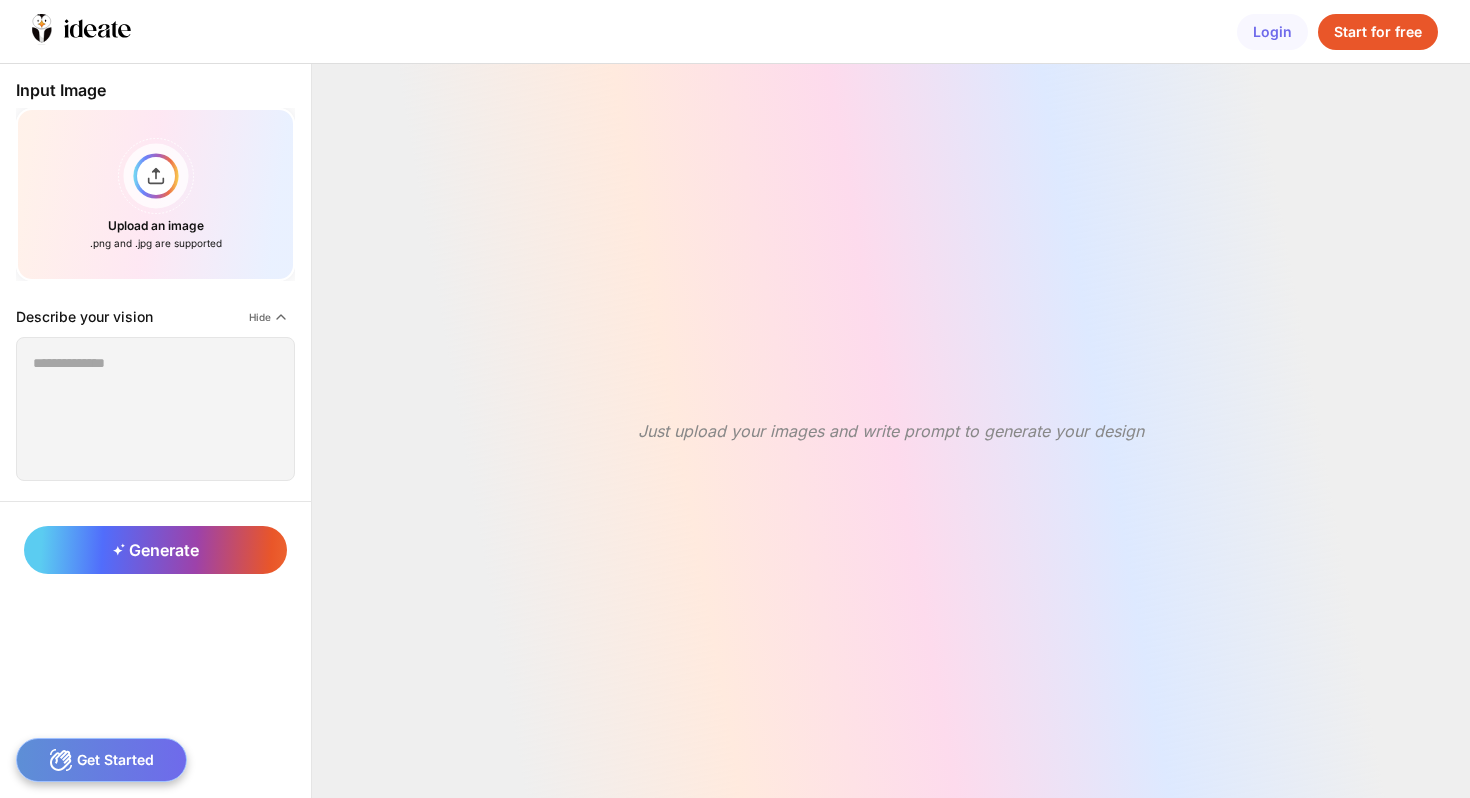 scroll, scrollTop: 0, scrollLeft: 0, axis: both 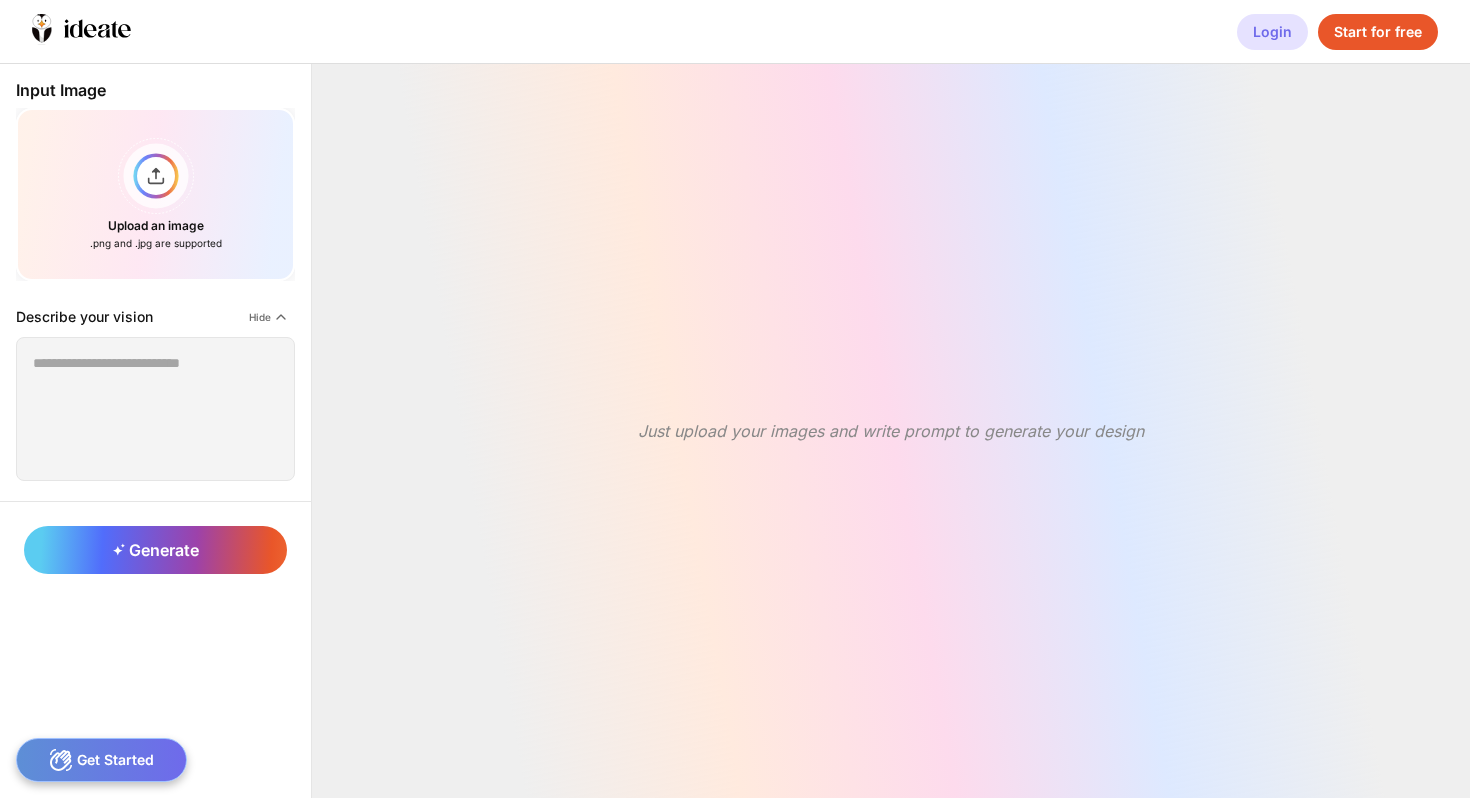 click on "Login" at bounding box center (1272, 32) 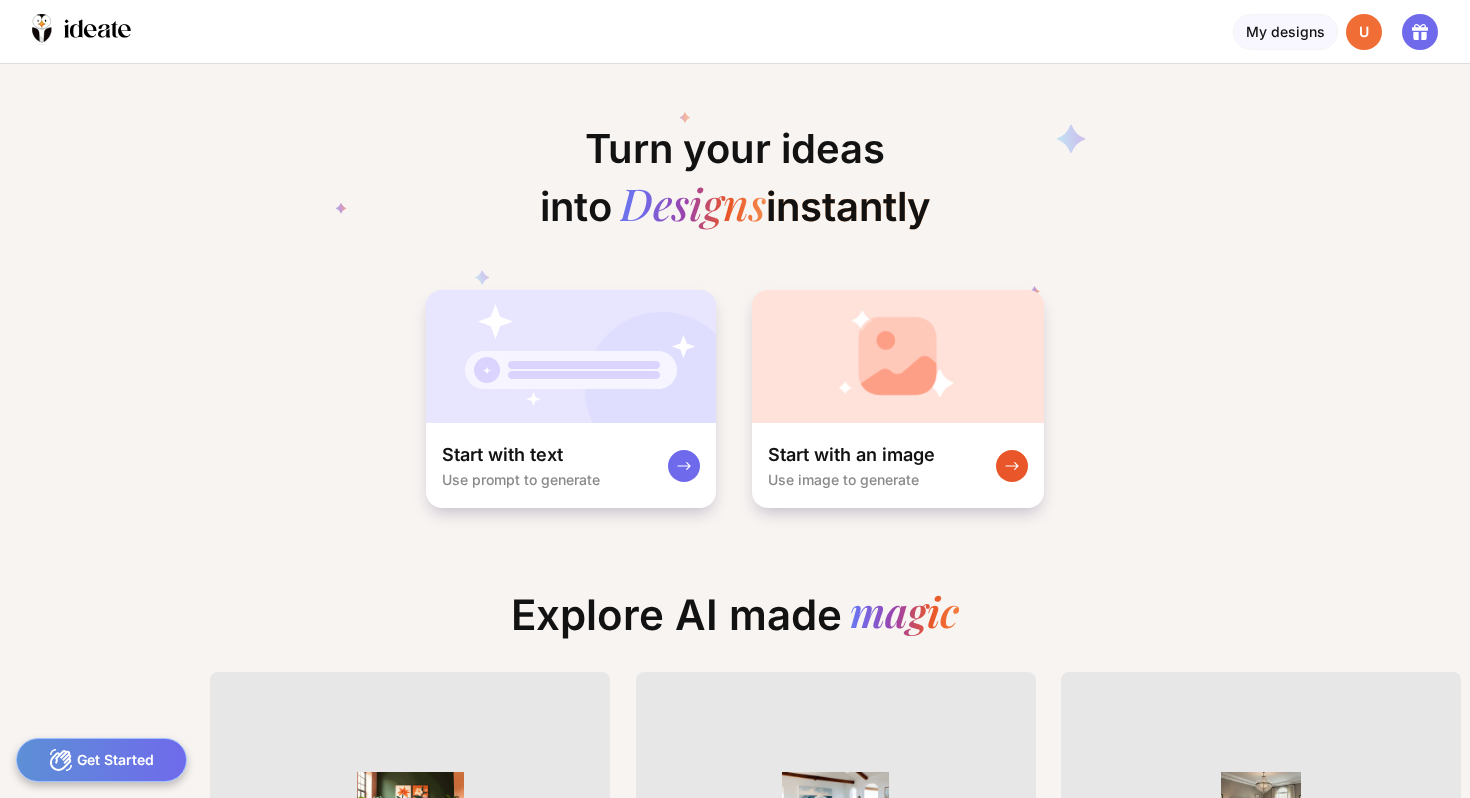 scroll, scrollTop: 0, scrollLeft: 0, axis: both 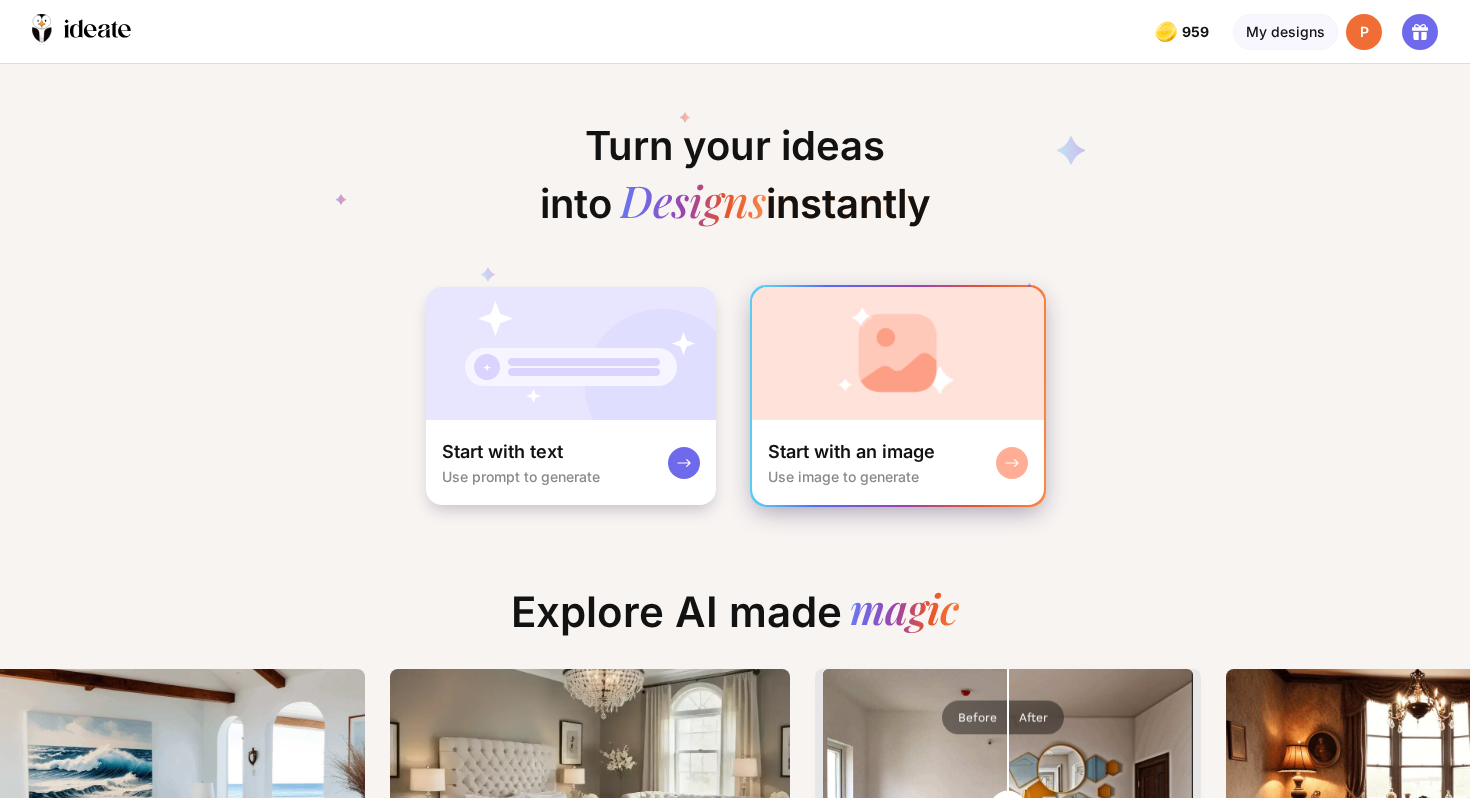 click on "Start with an image Use image to generate" at bounding box center [898, 462] 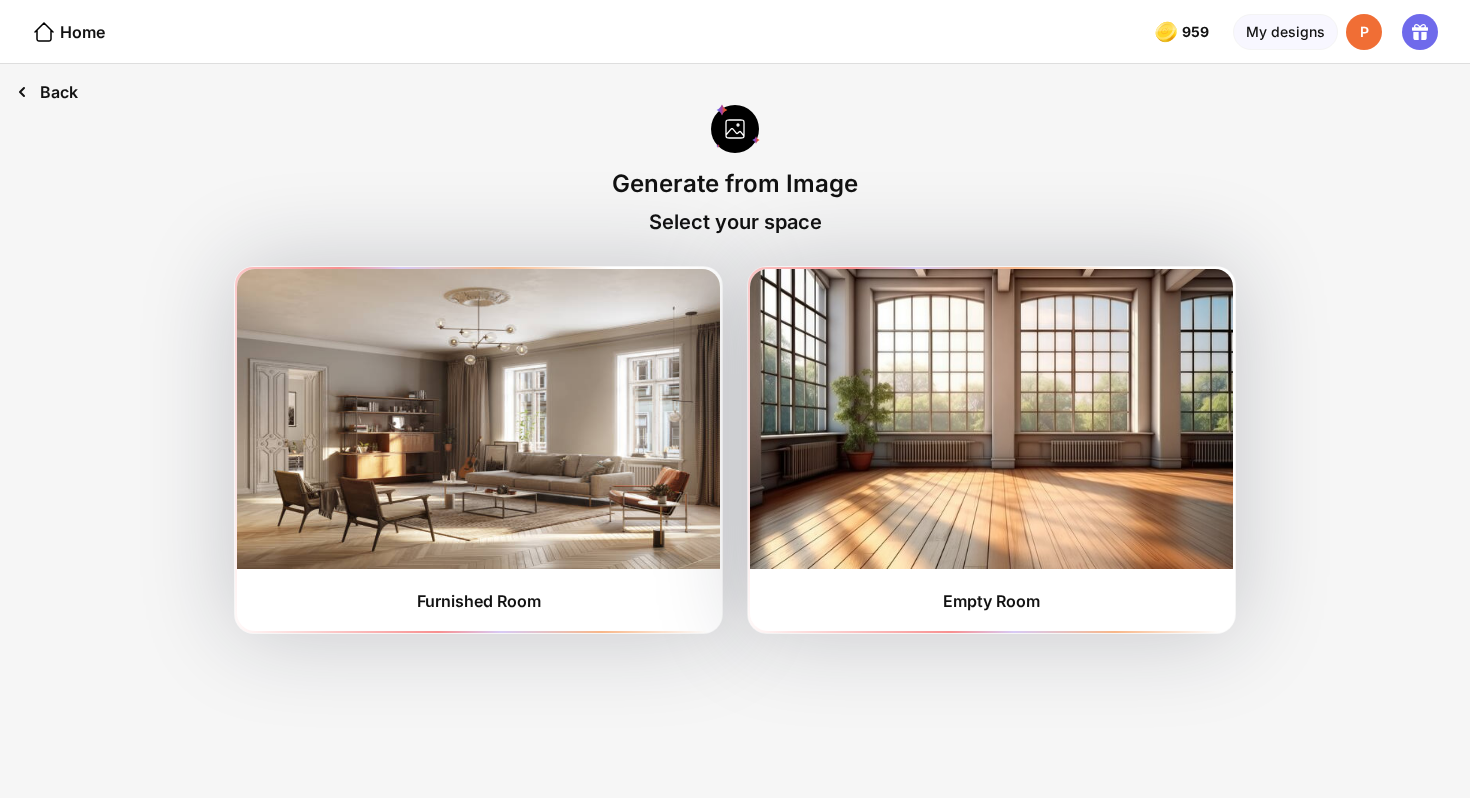 click on "Back" at bounding box center (47, 92) 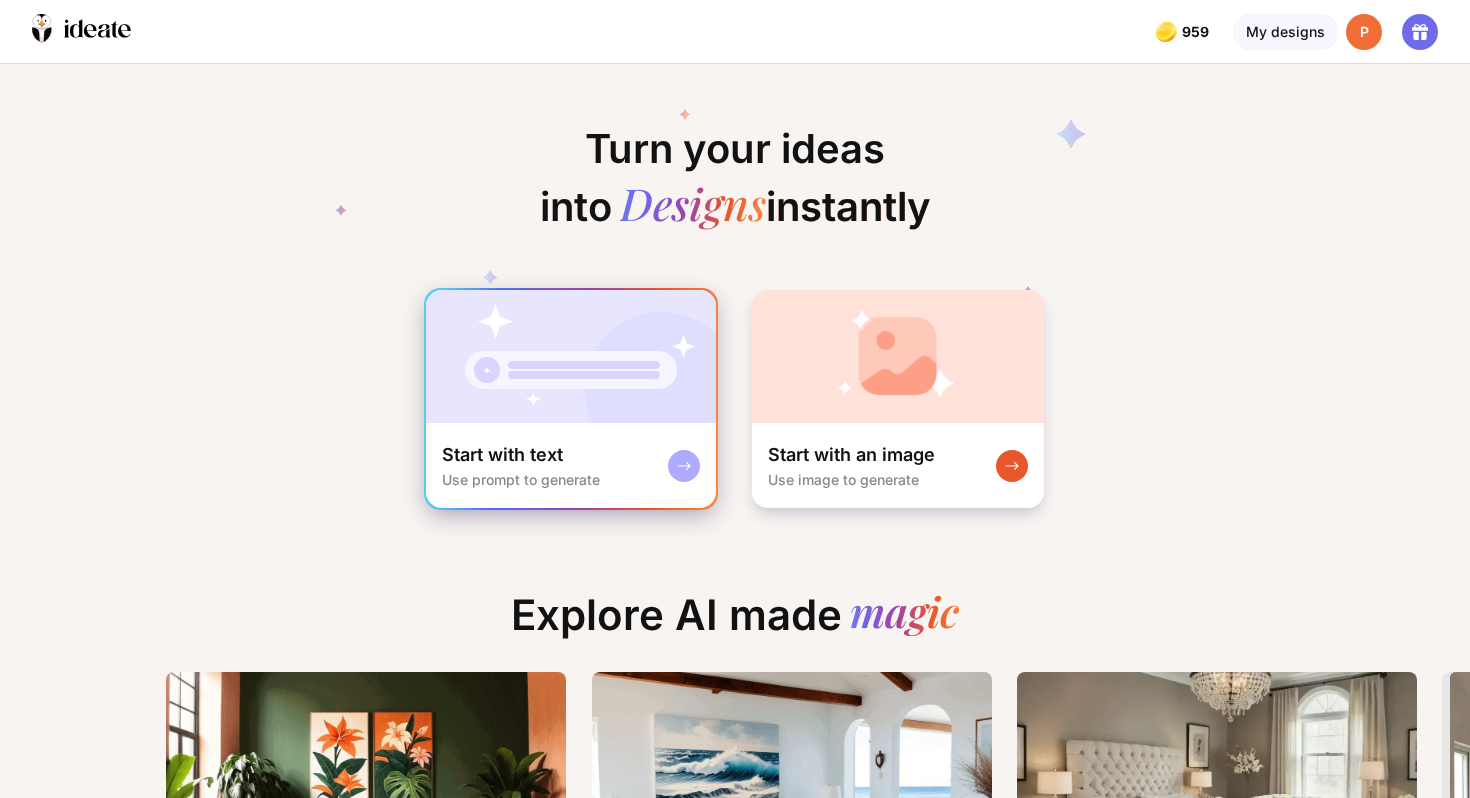 click at bounding box center (571, 356) 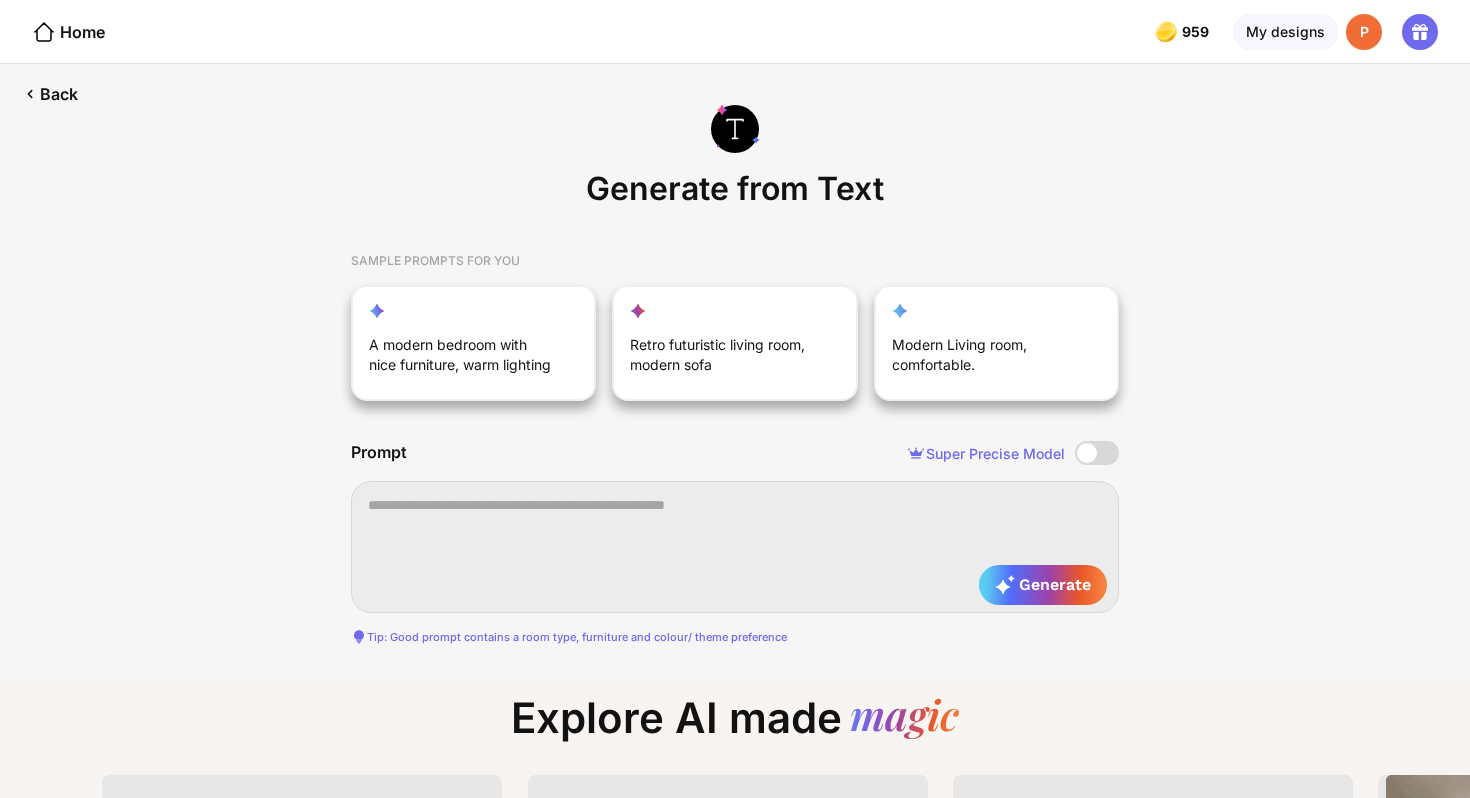 click at bounding box center [735, 547] 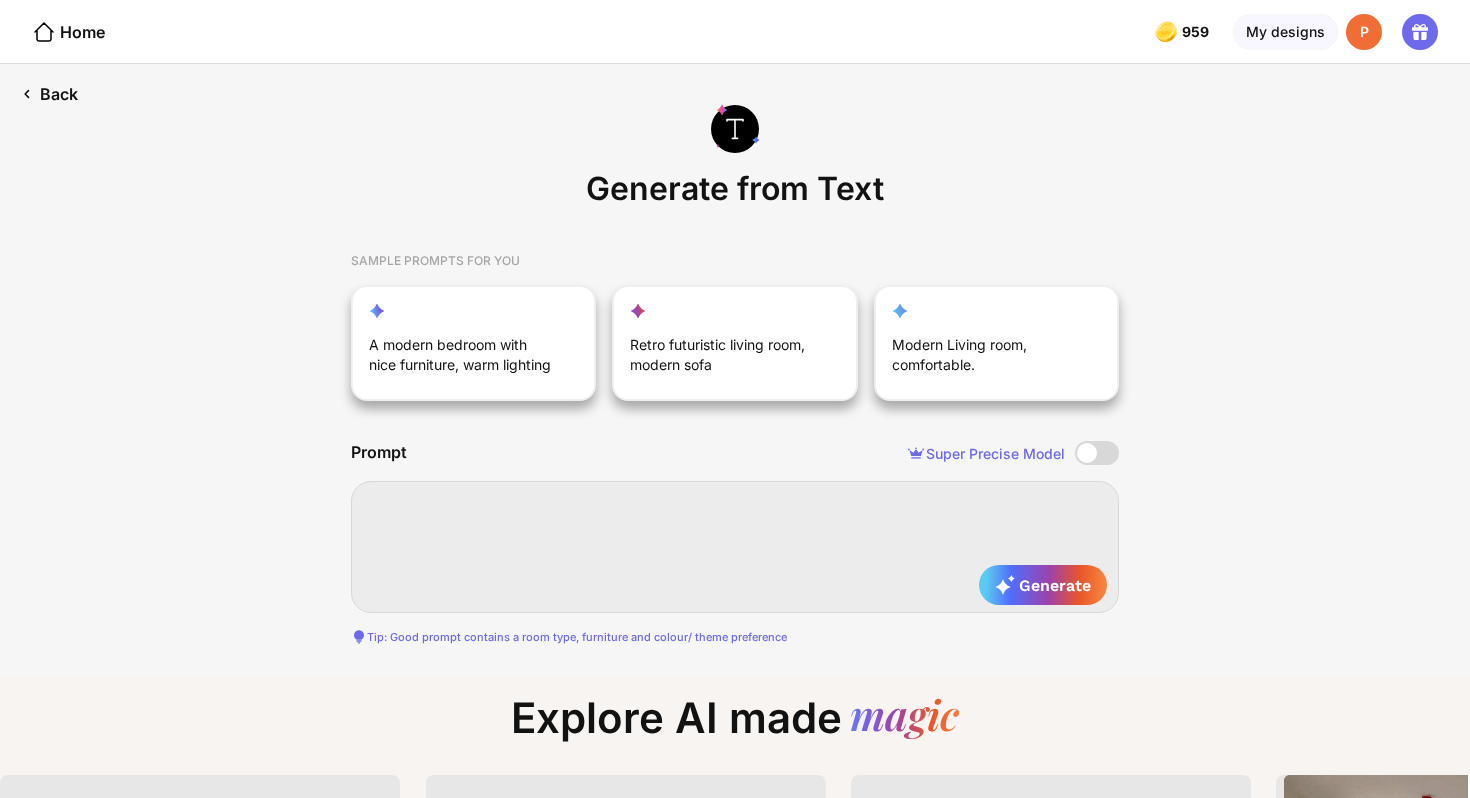 click on "Back" at bounding box center [49, 94] 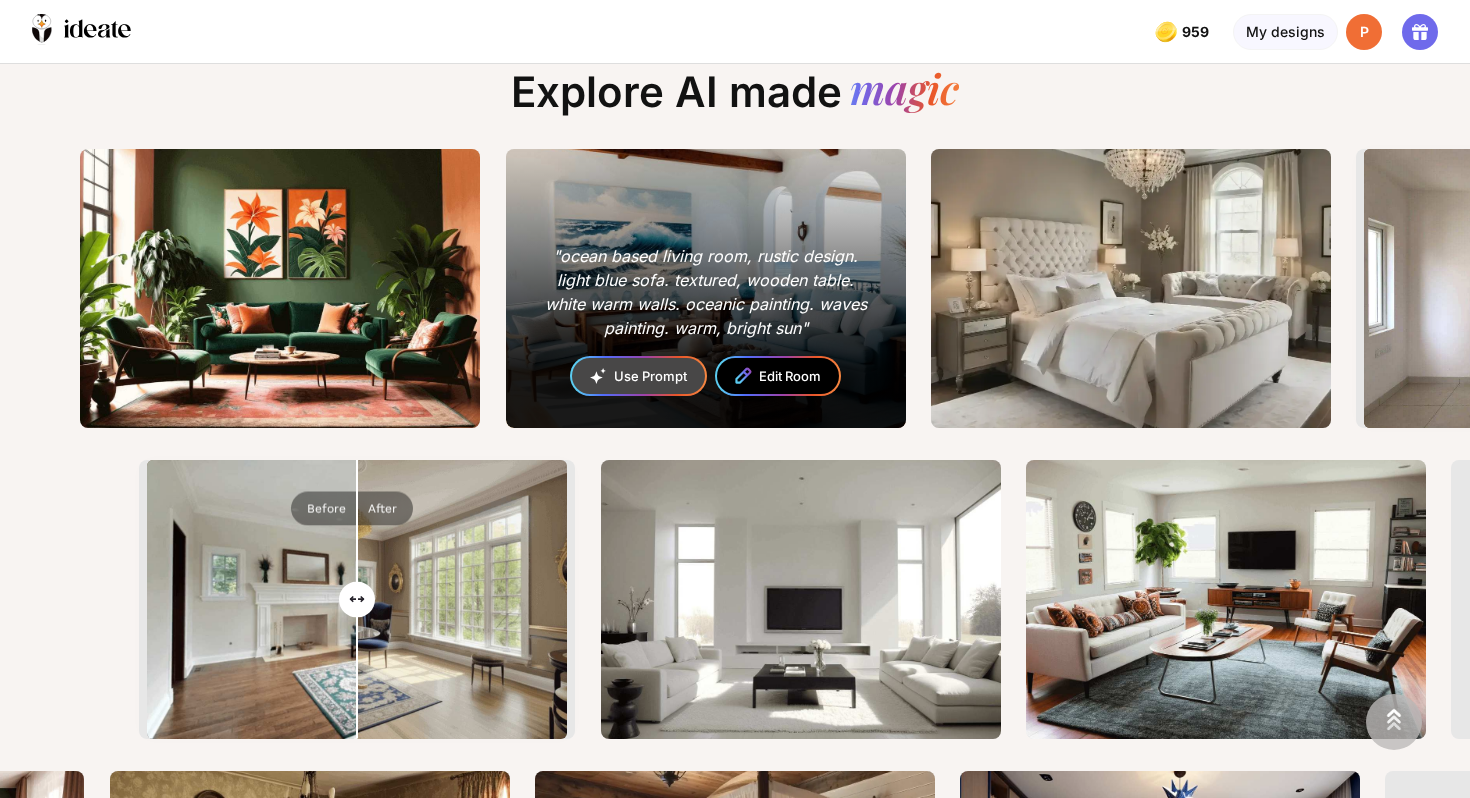 click on ""ocean based living room, rustic design. light blue sofa. textured, wooden table. white warm walls. oceanic painting. waves painting. warm, bright sun"  Use Prompt Edit Room" at bounding box center (706, 288) 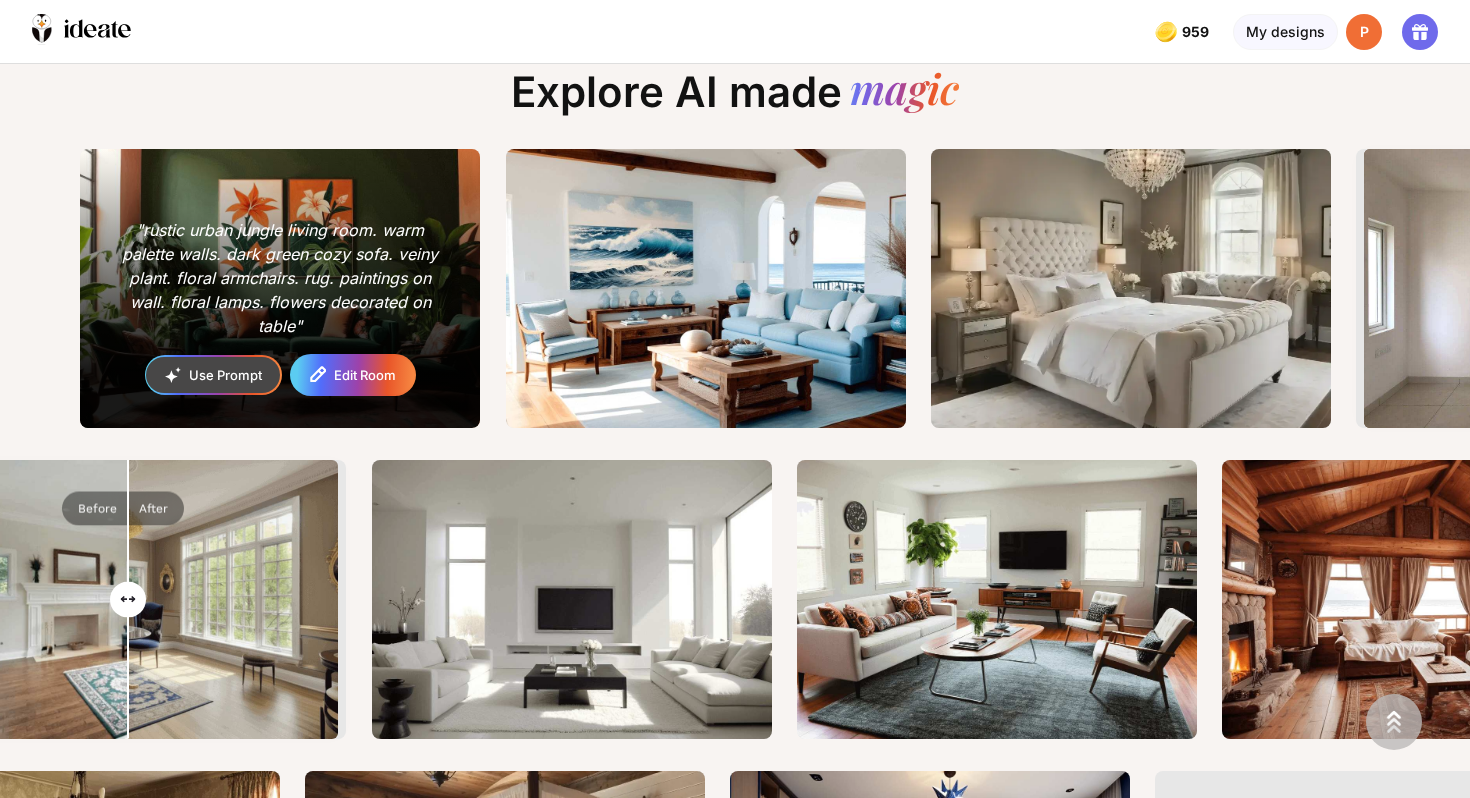 click on "Edit Room" at bounding box center (352, 375) 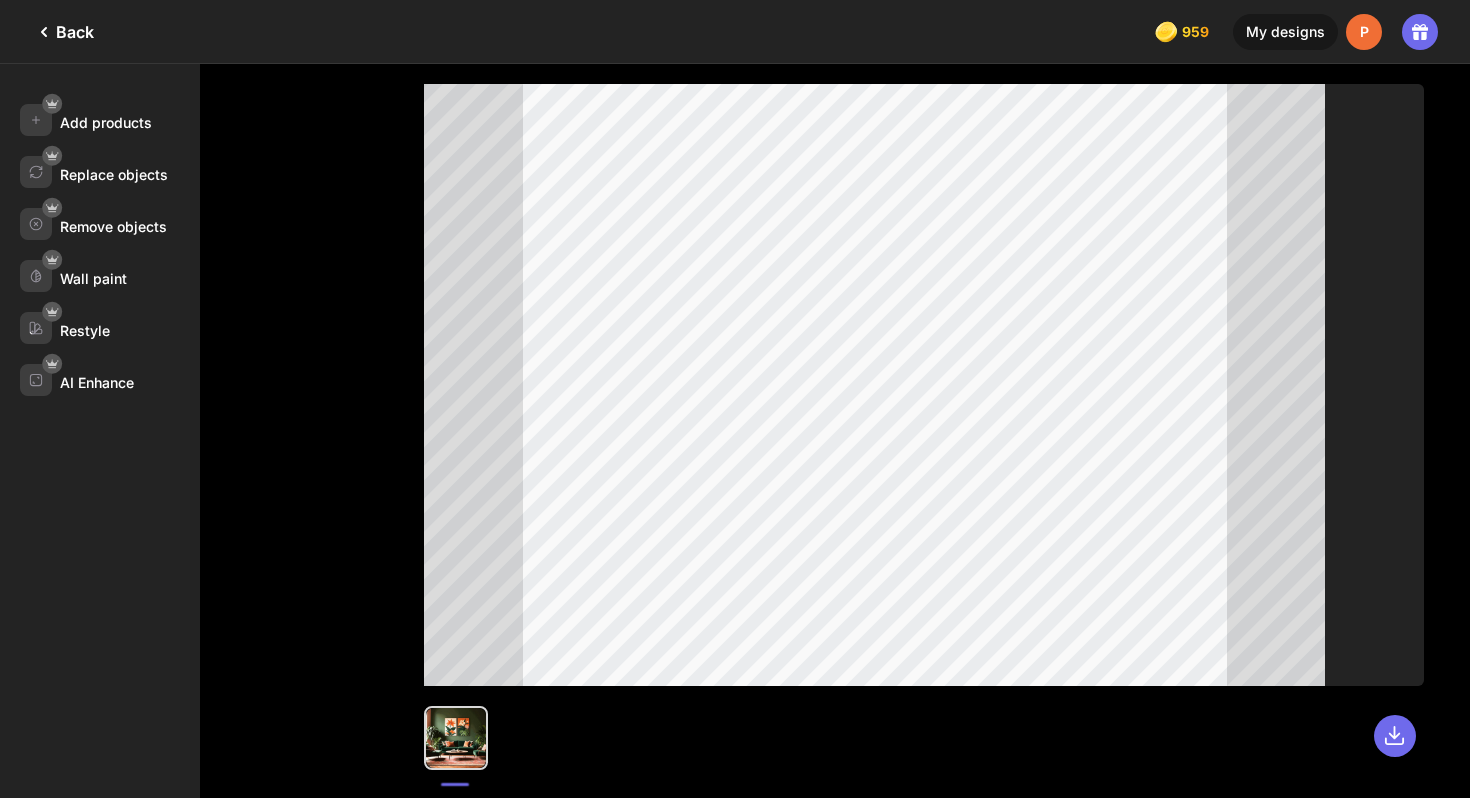click on "Back" 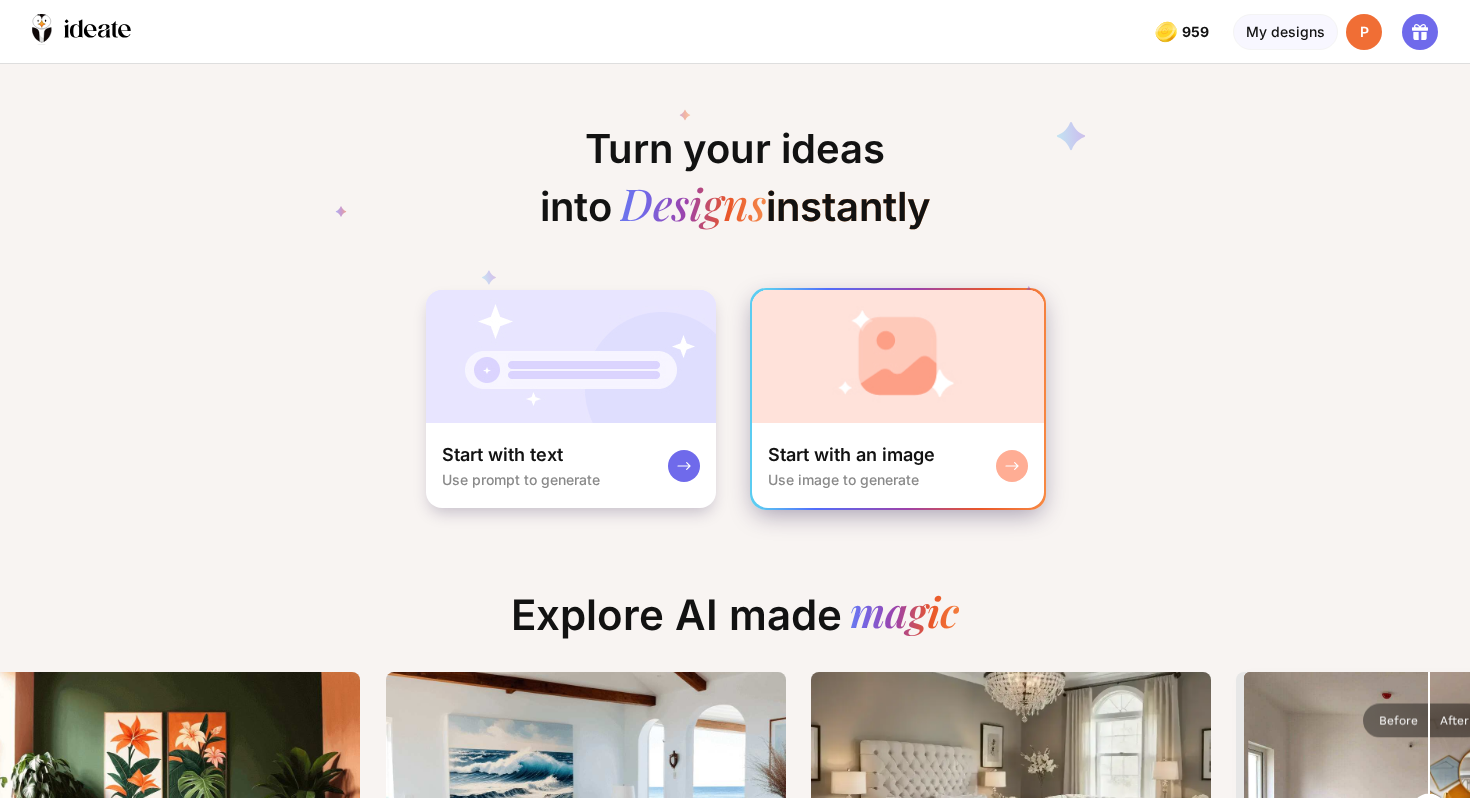 click at bounding box center [898, 356] 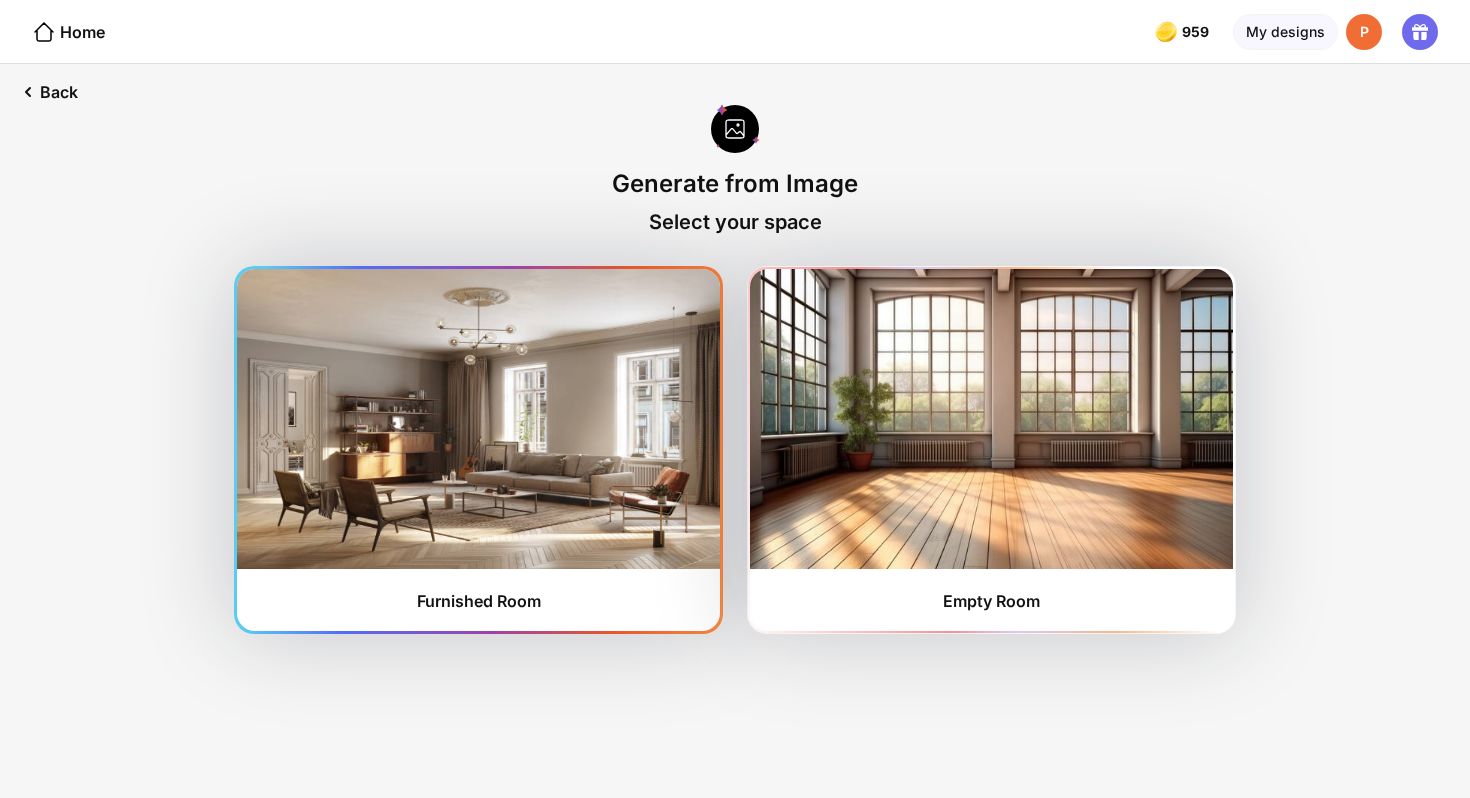 click at bounding box center (478, 419) 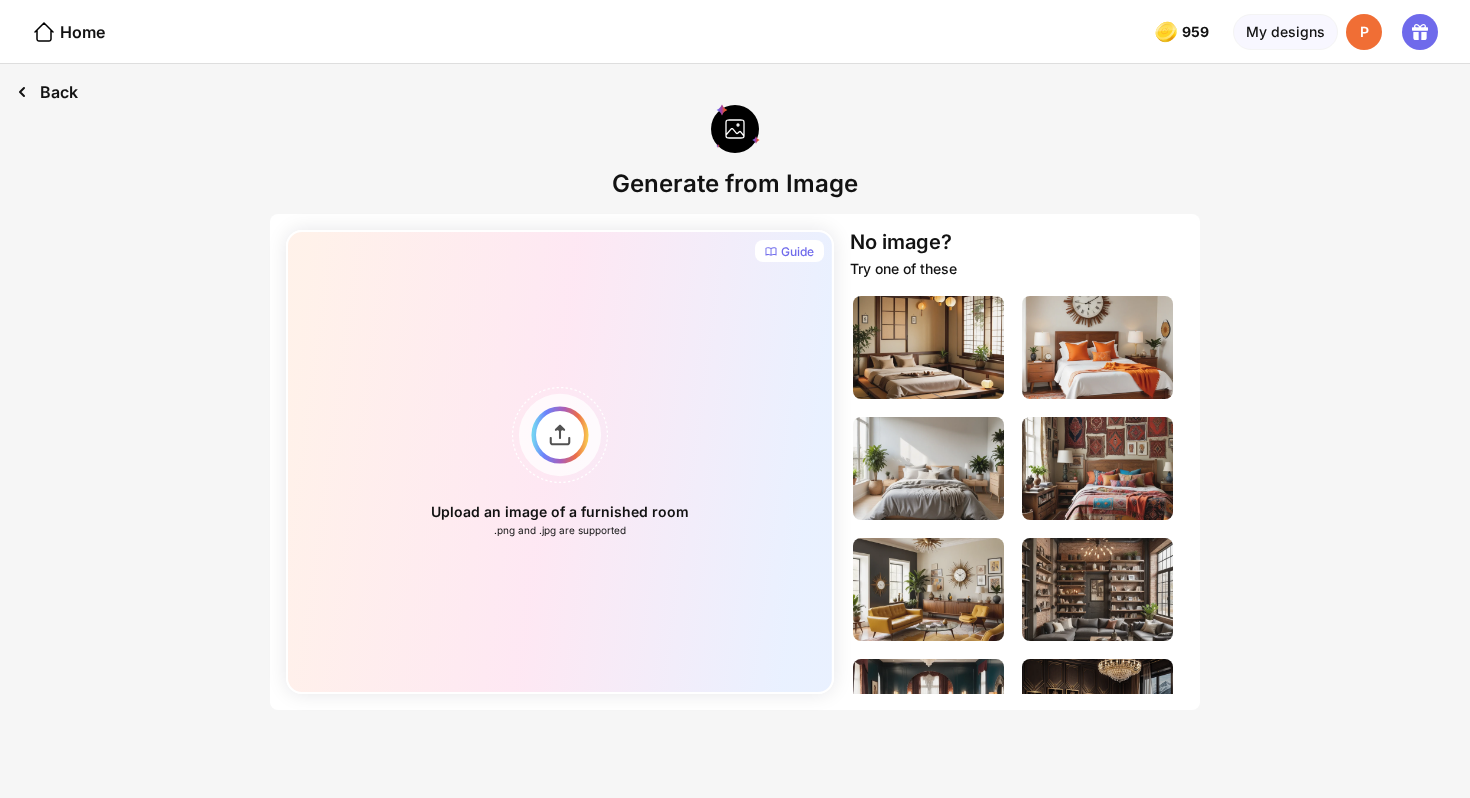 click on "Back" at bounding box center [47, 92] 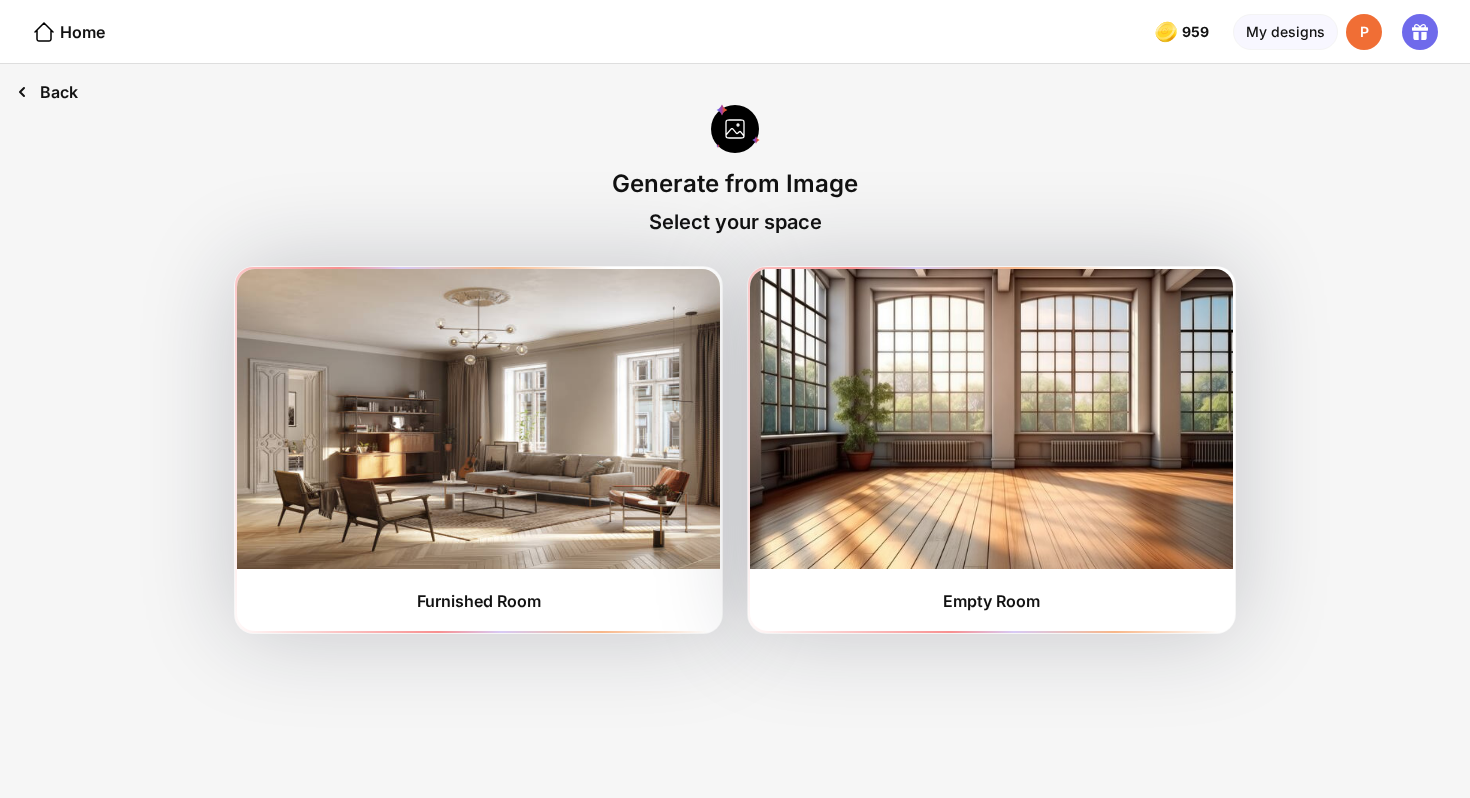 click on "Back" at bounding box center [47, 92] 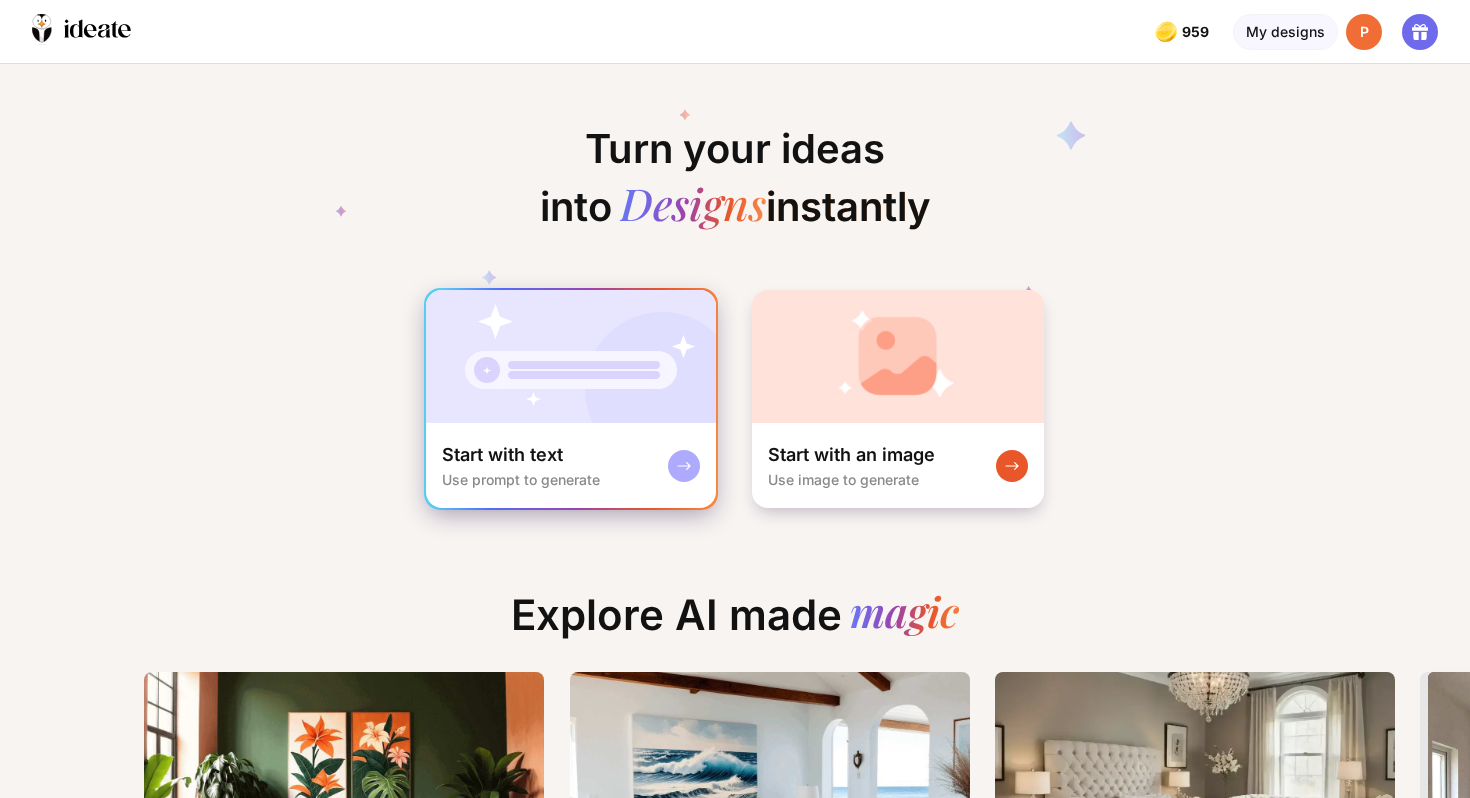 click on "Start with text" at bounding box center [502, 455] 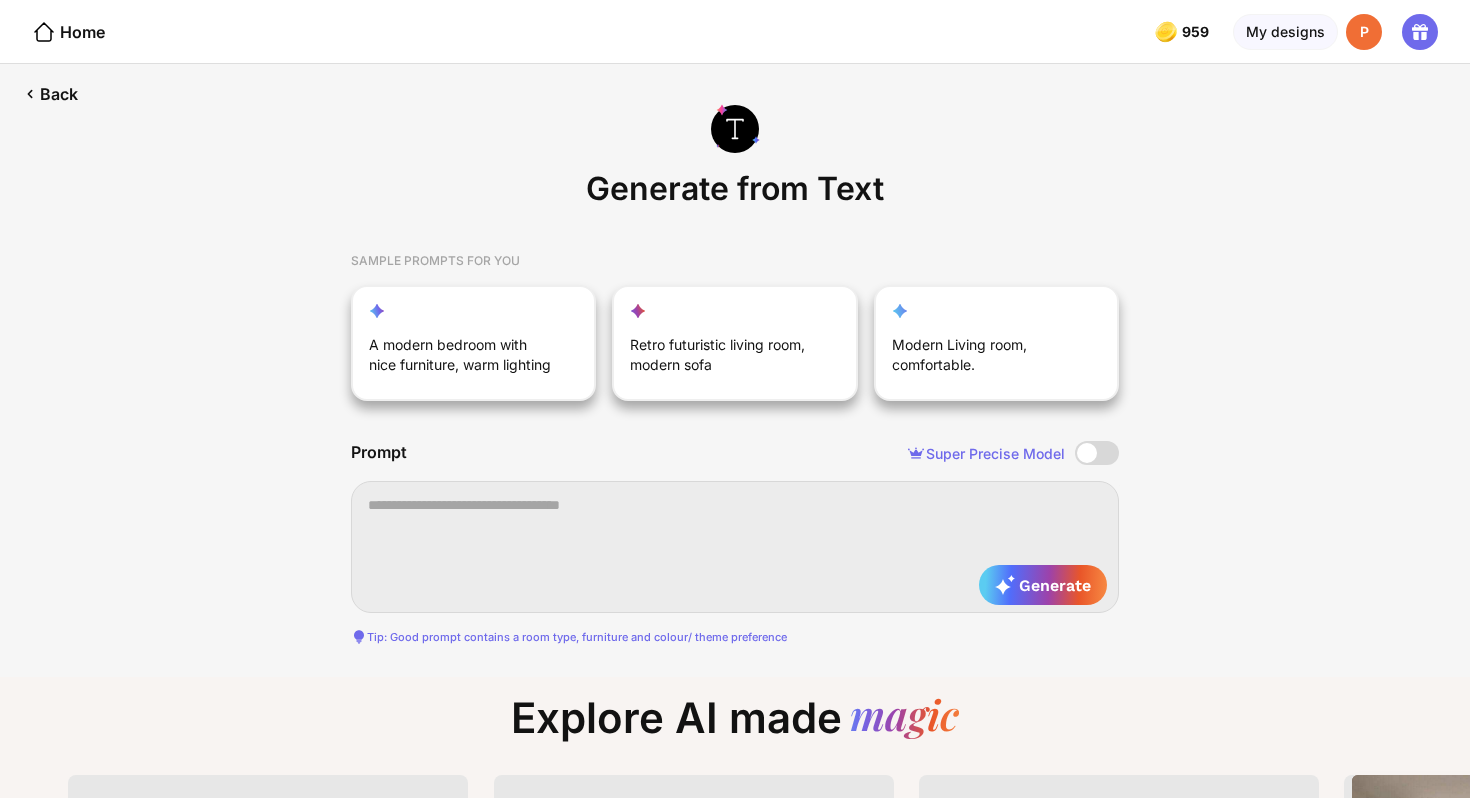 click at bounding box center (735, 547) 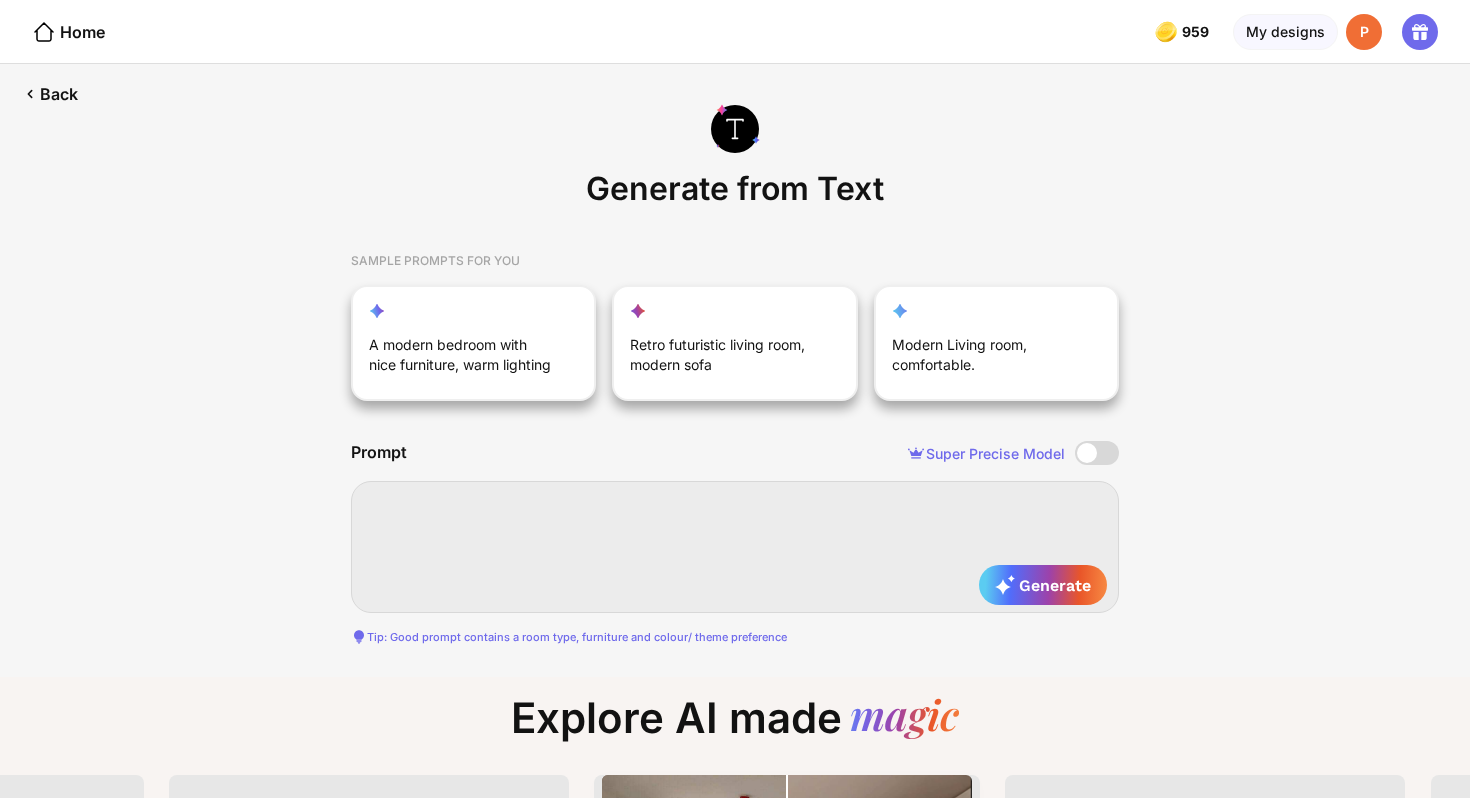 click at bounding box center (735, 547) 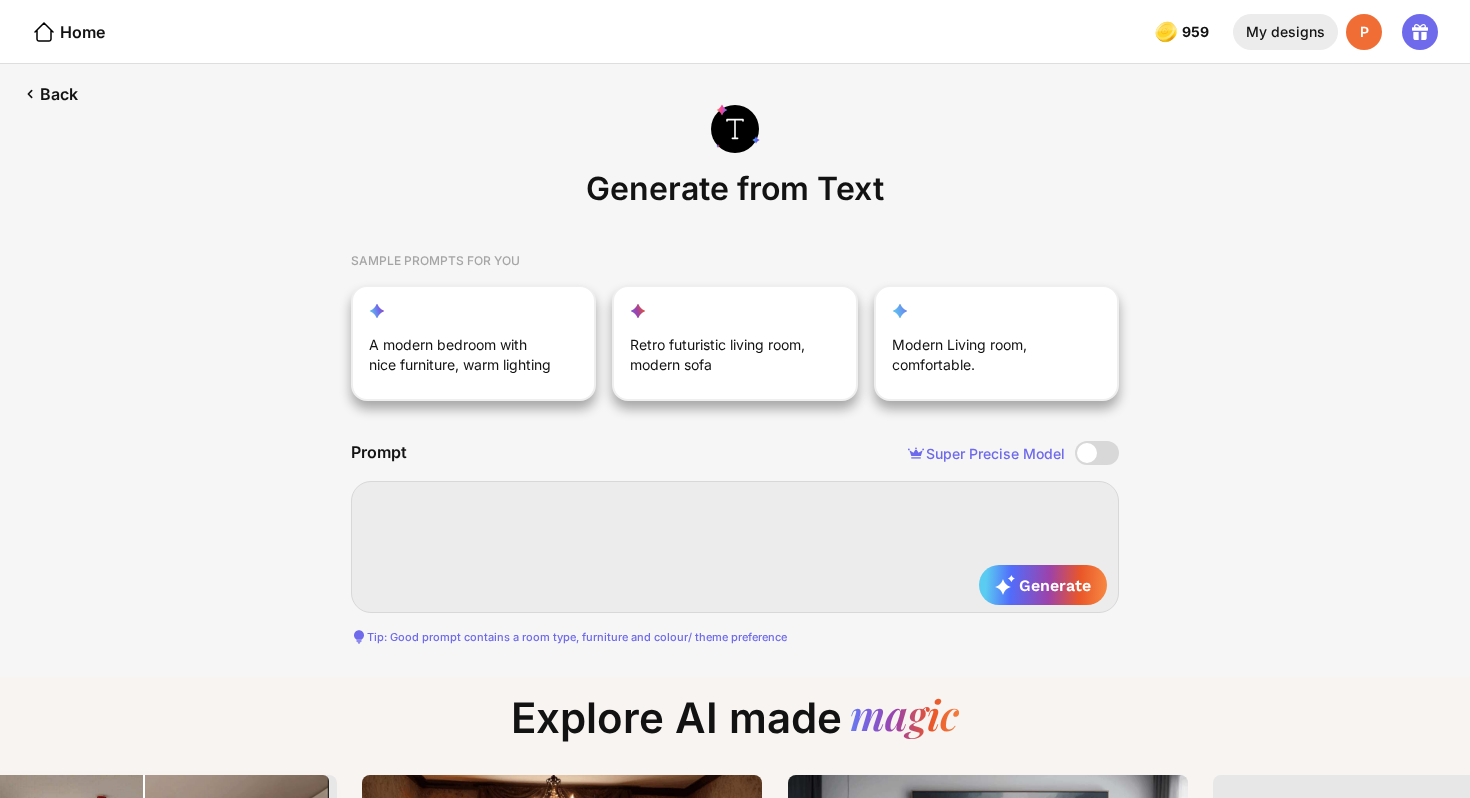 click on "My designs" 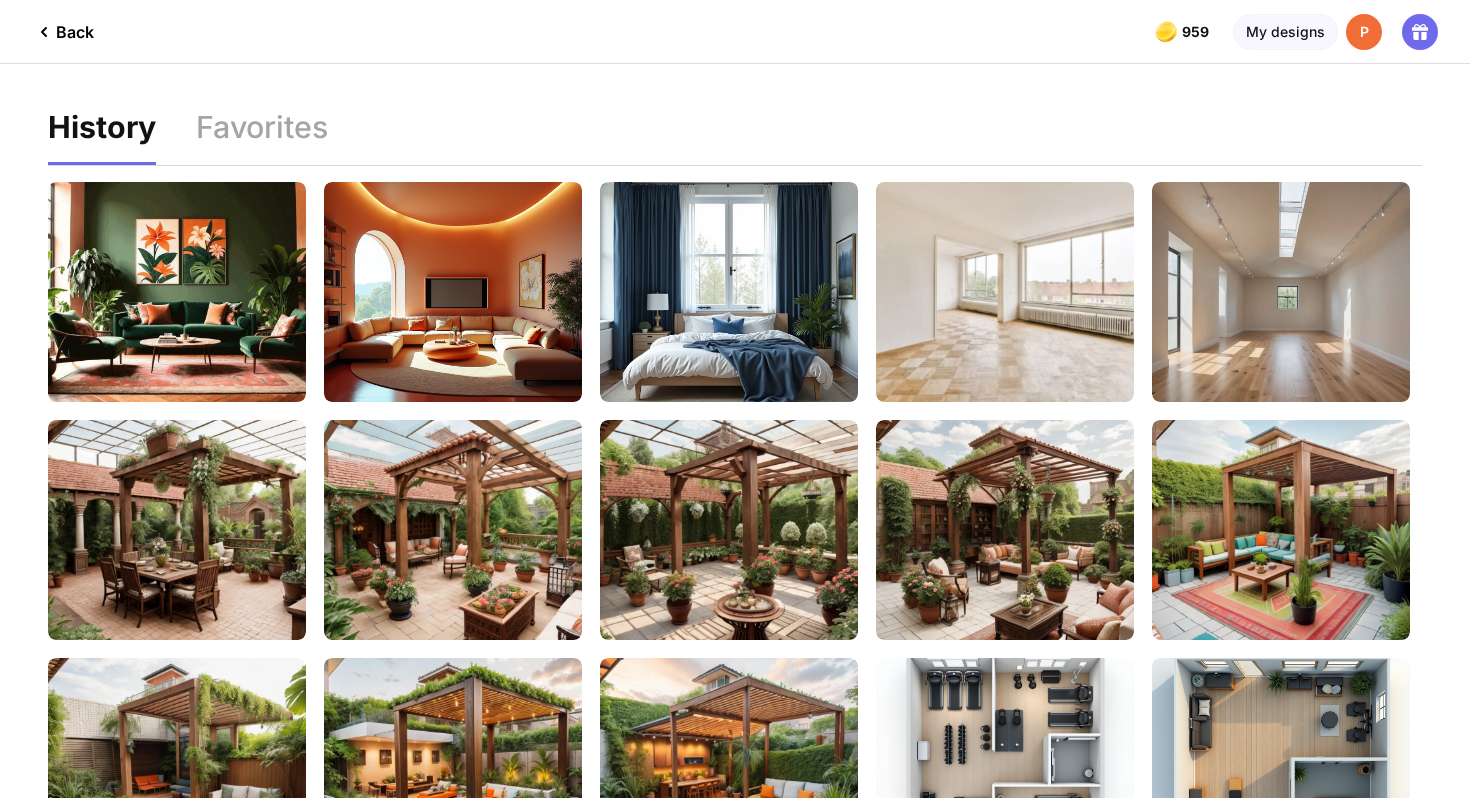 click on "Back" 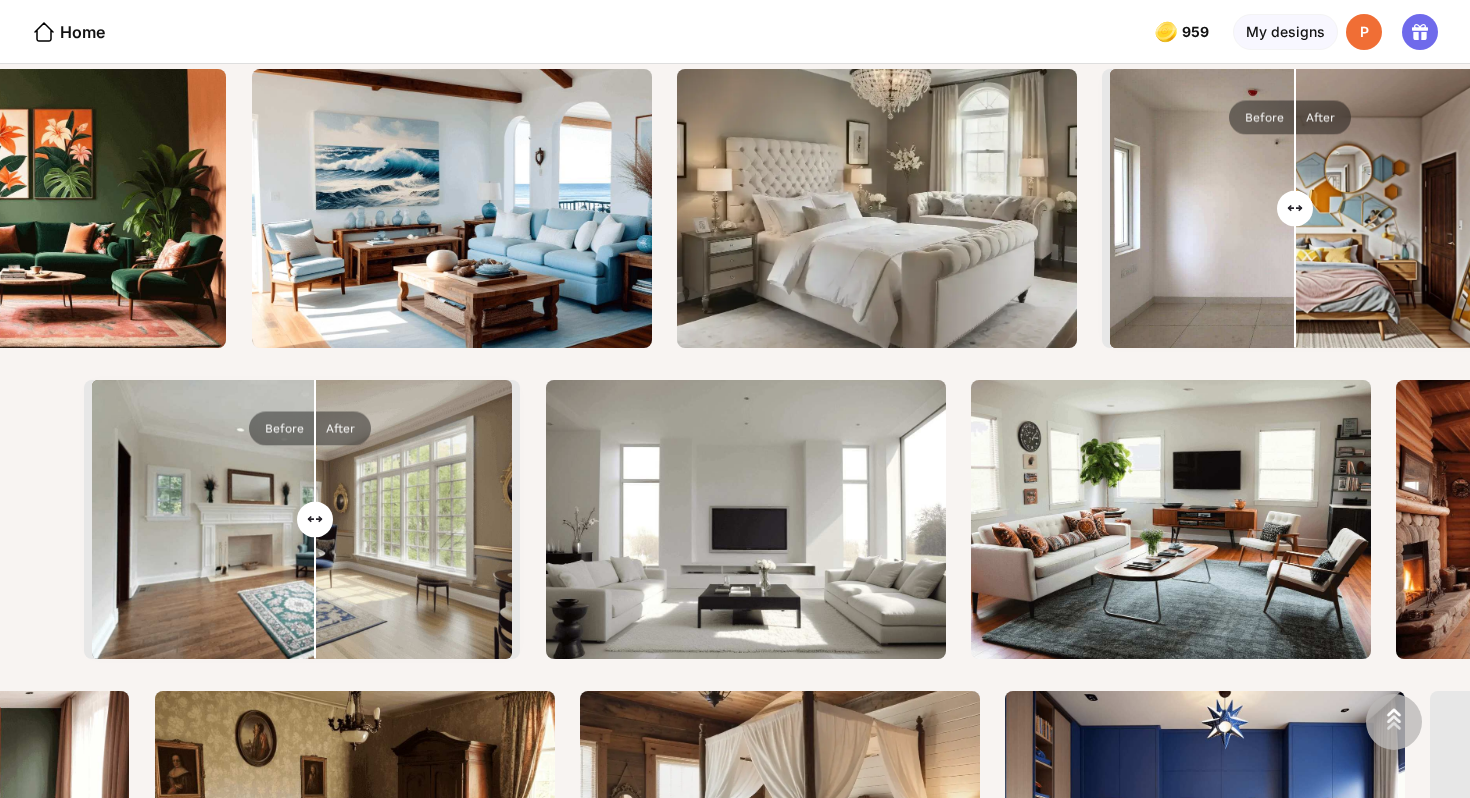 drag, startPoint x: 306, startPoint y: 527, endPoint x: 317, endPoint y: 576, distance: 50.219517 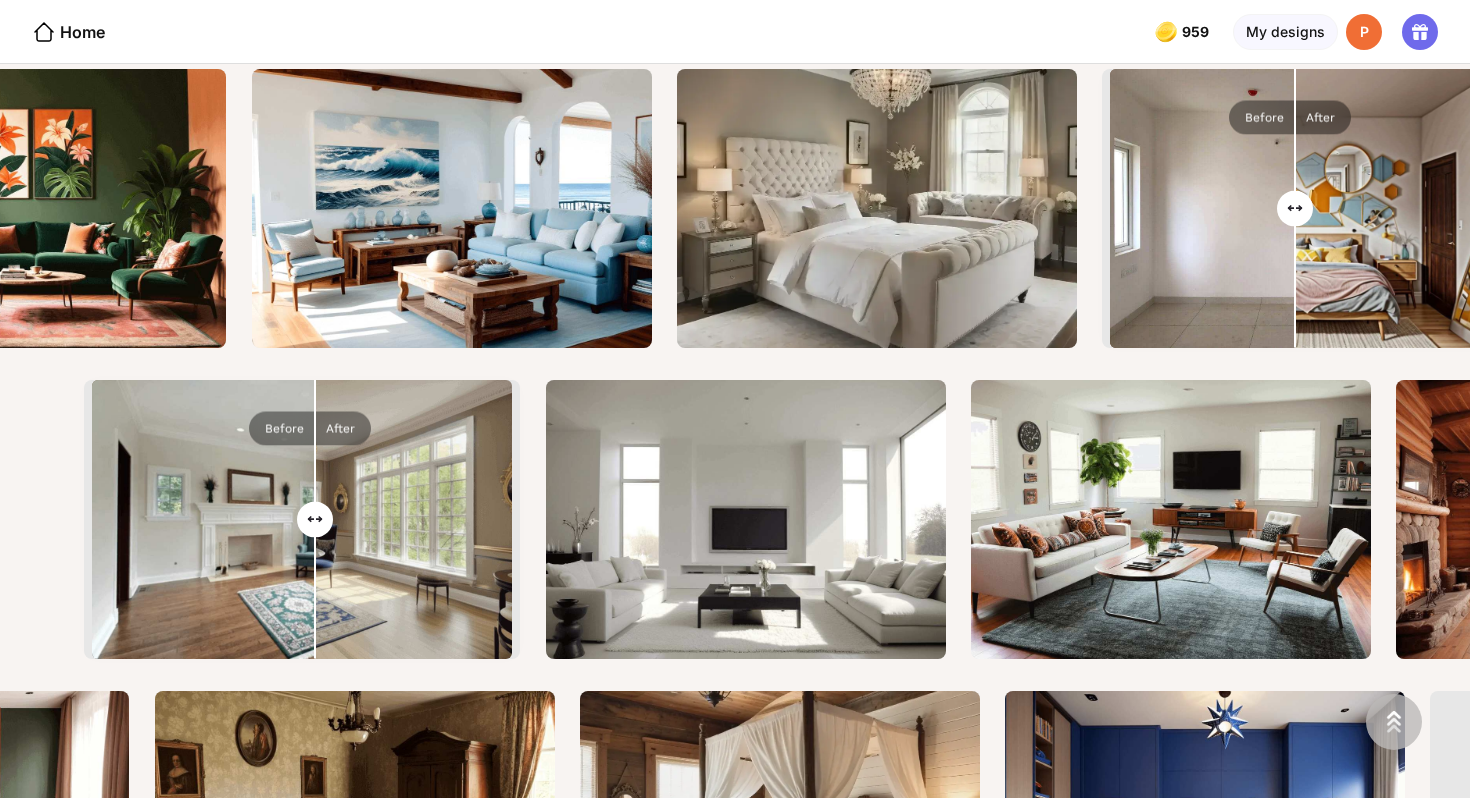 type on "**" 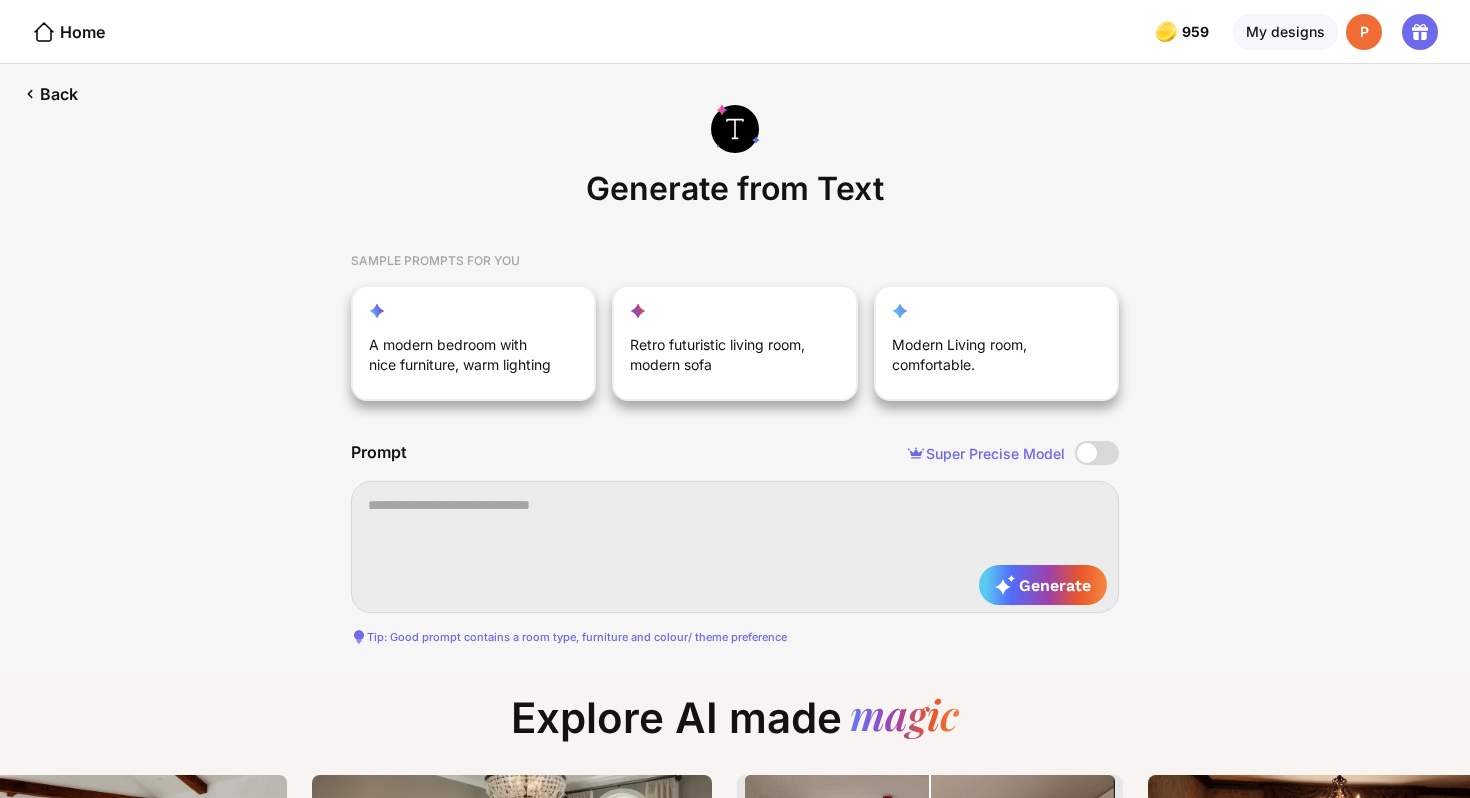 click at bounding box center (735, 547) 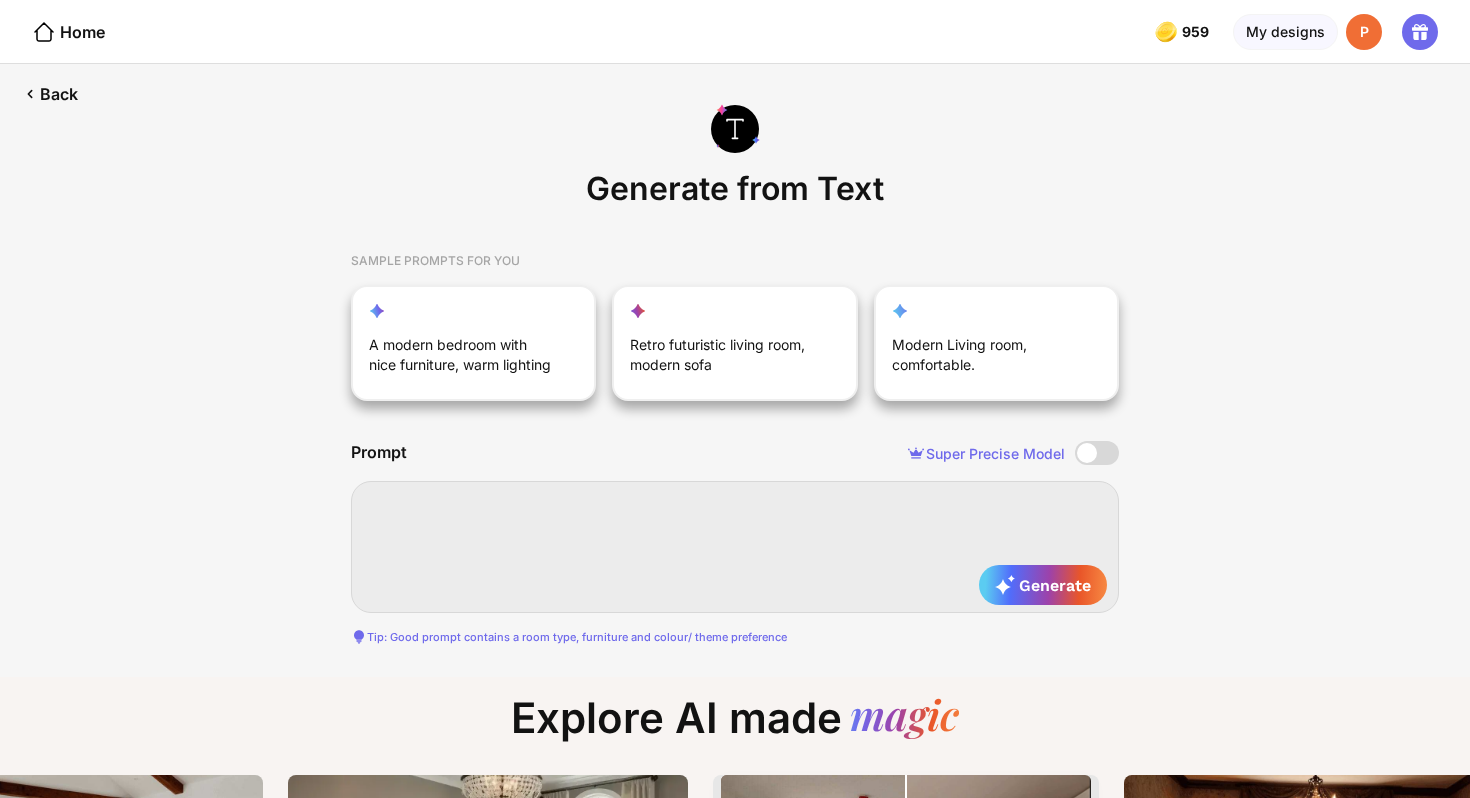 type on "*" 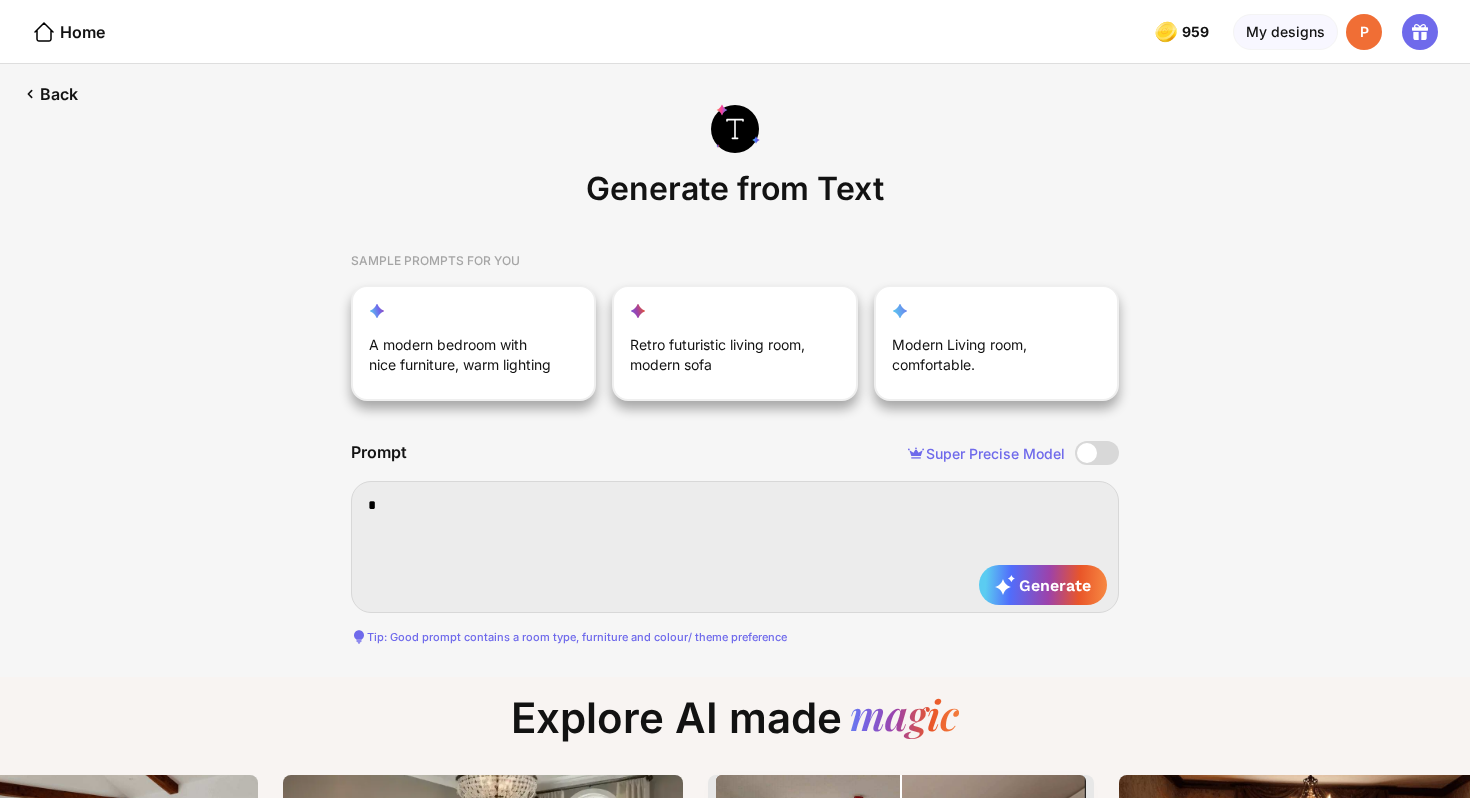 type on "**" 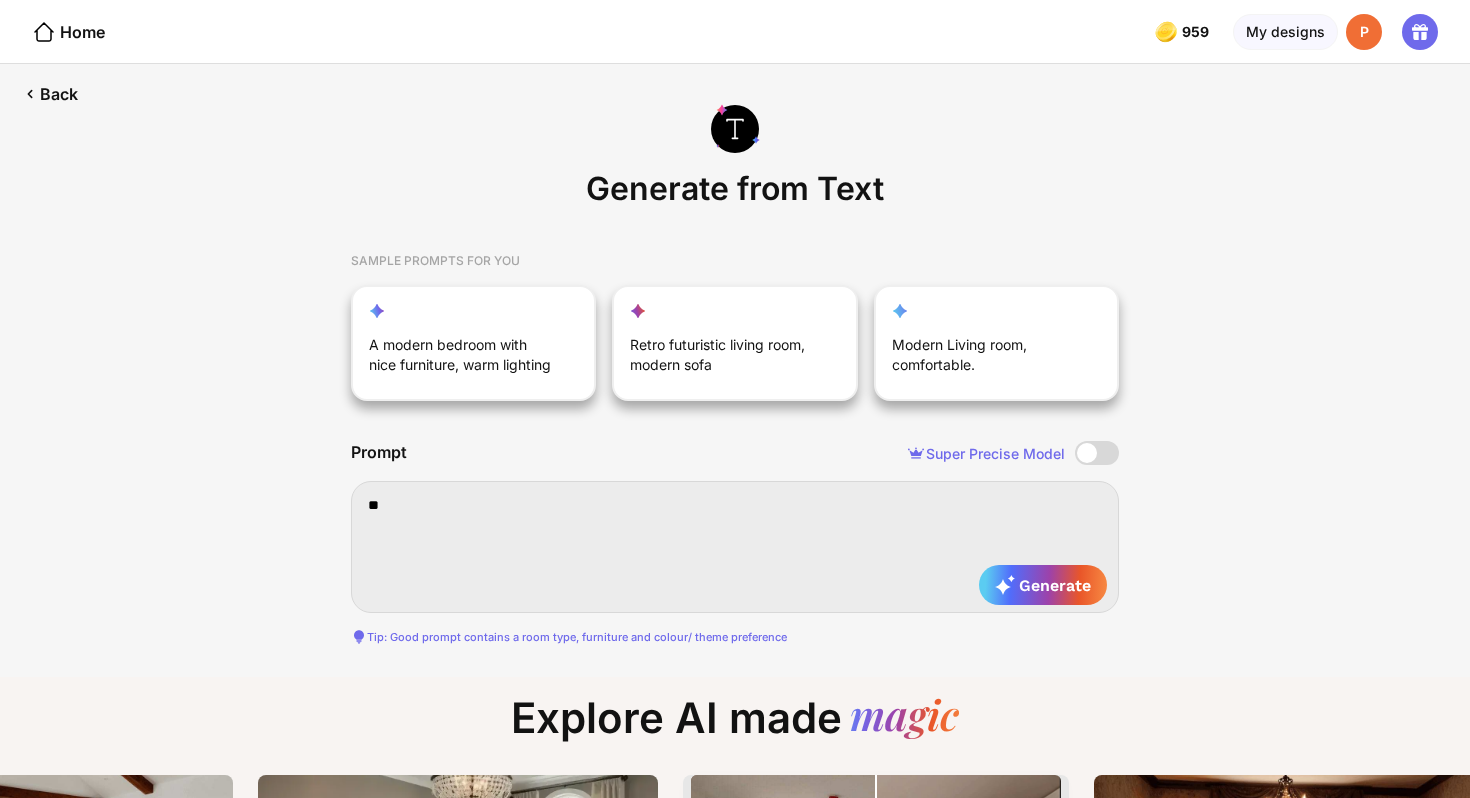 type on "***" 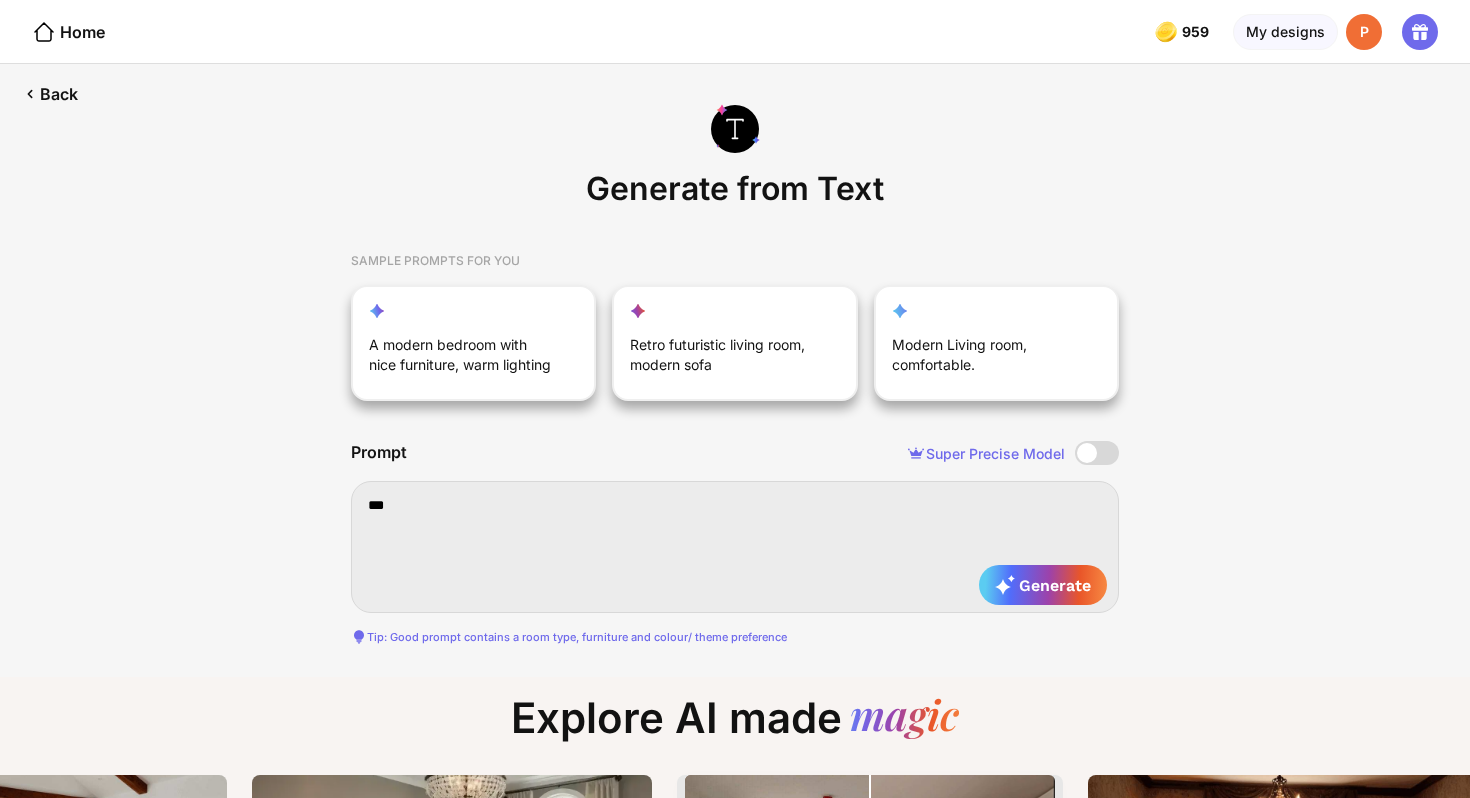 type on "****" 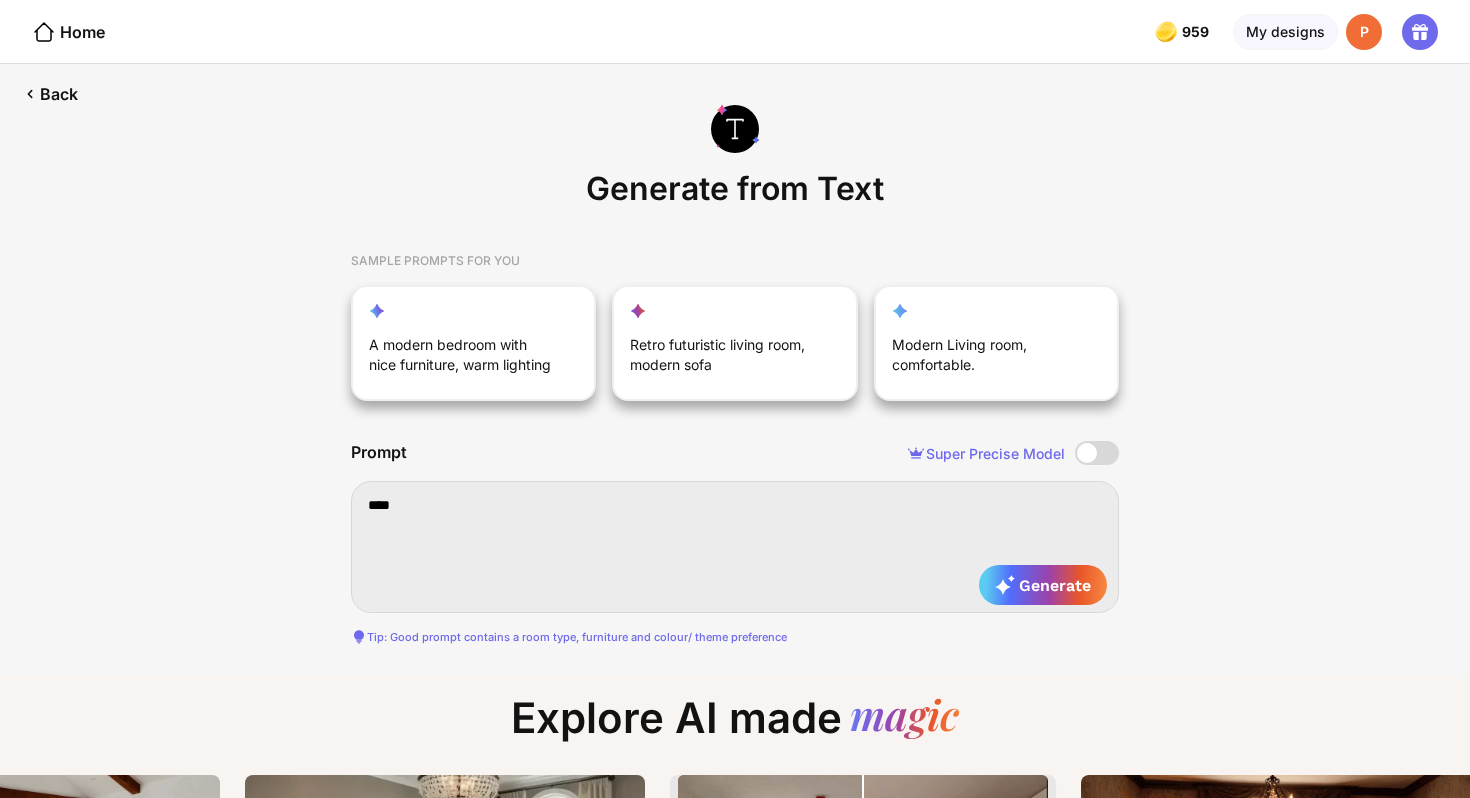 type on "*****" 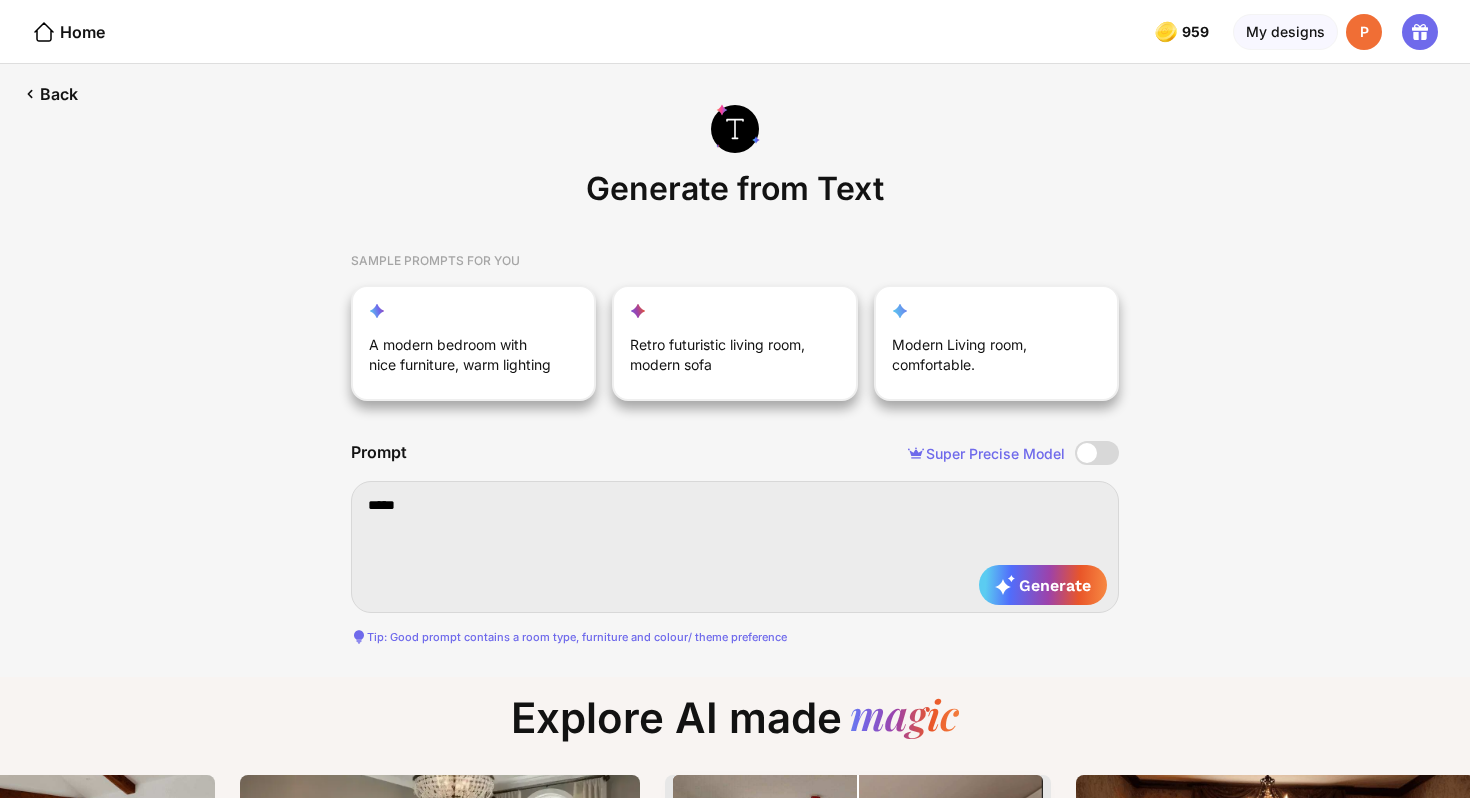 type on "******" 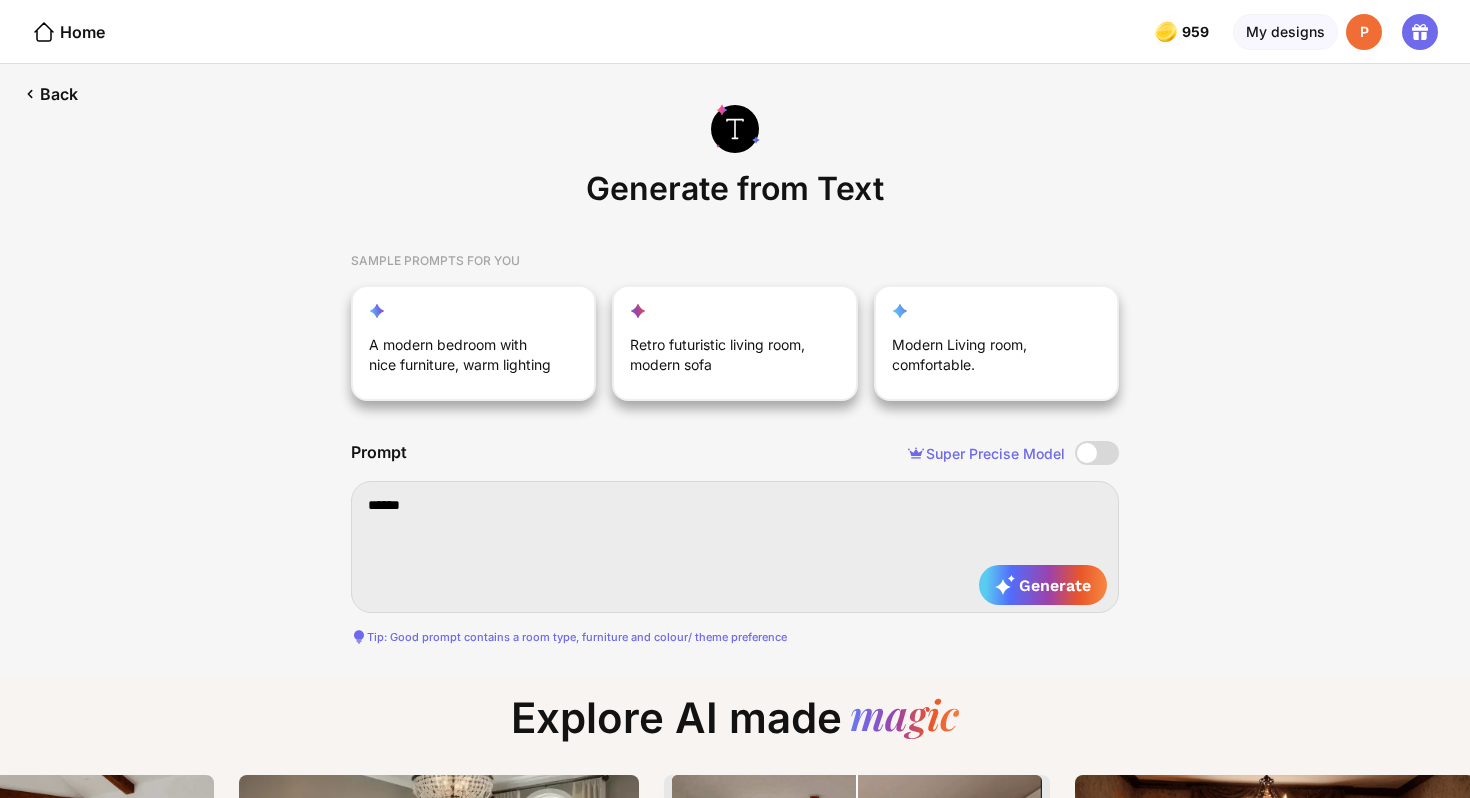 type on "*******" 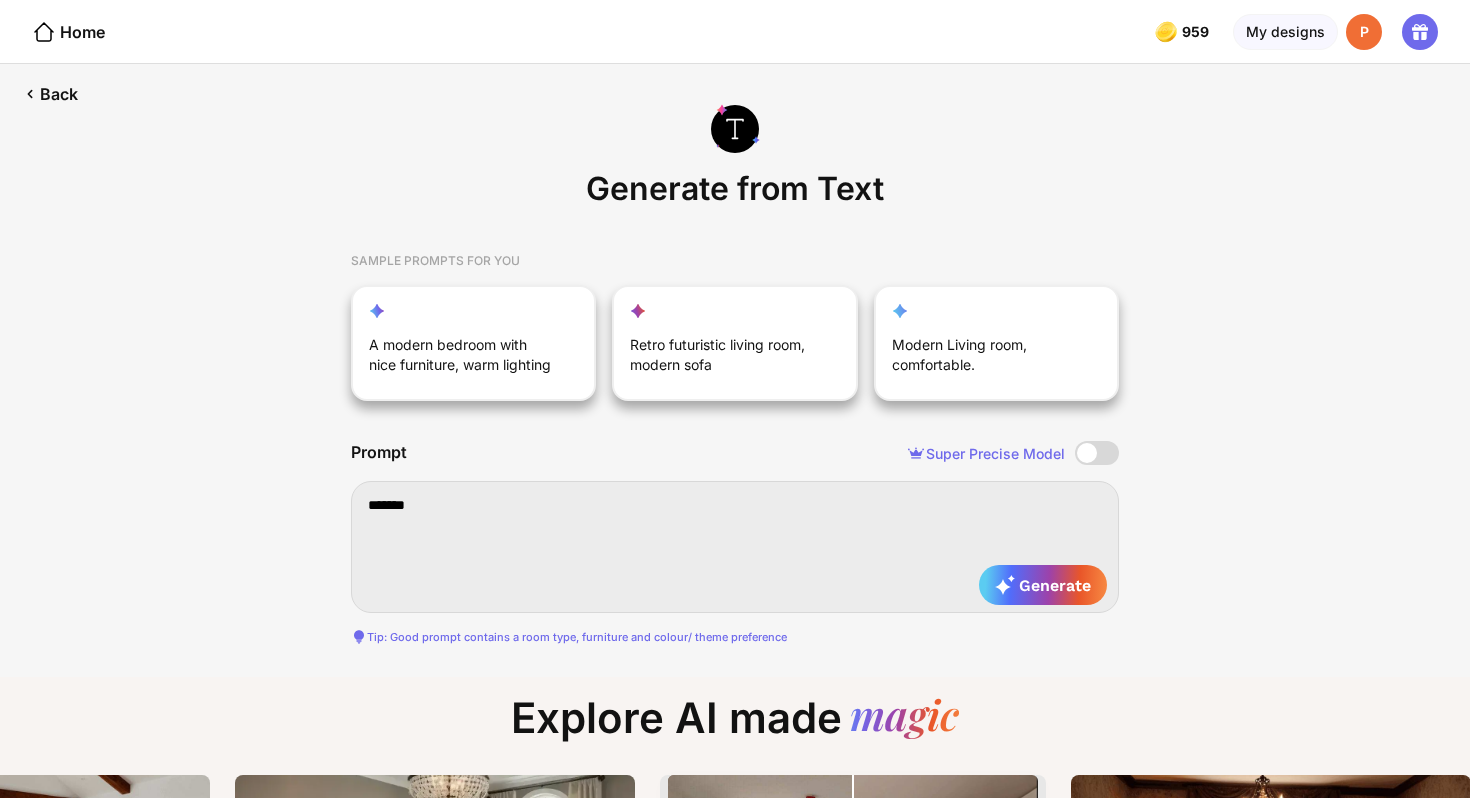 type on "********" 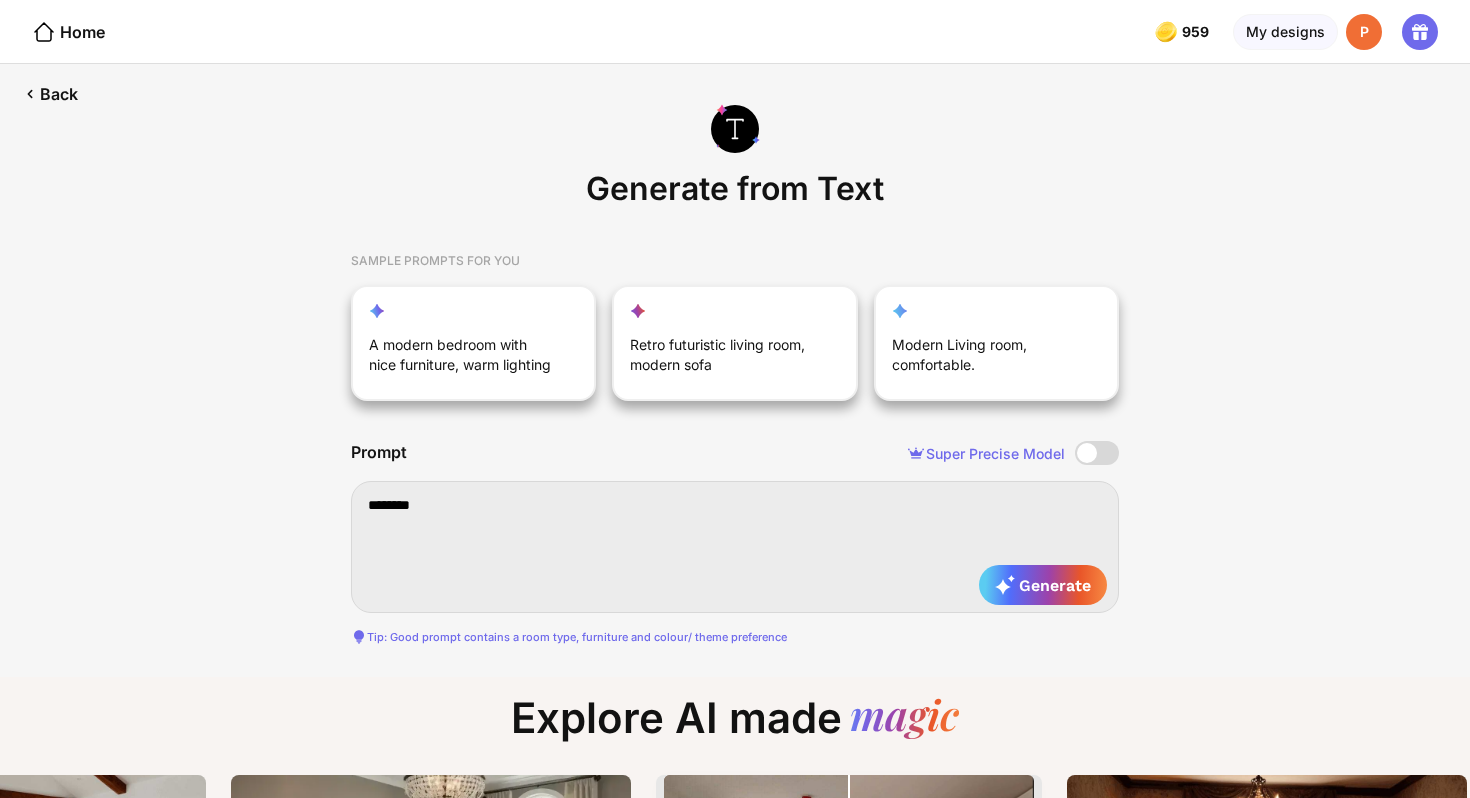 type on "********" 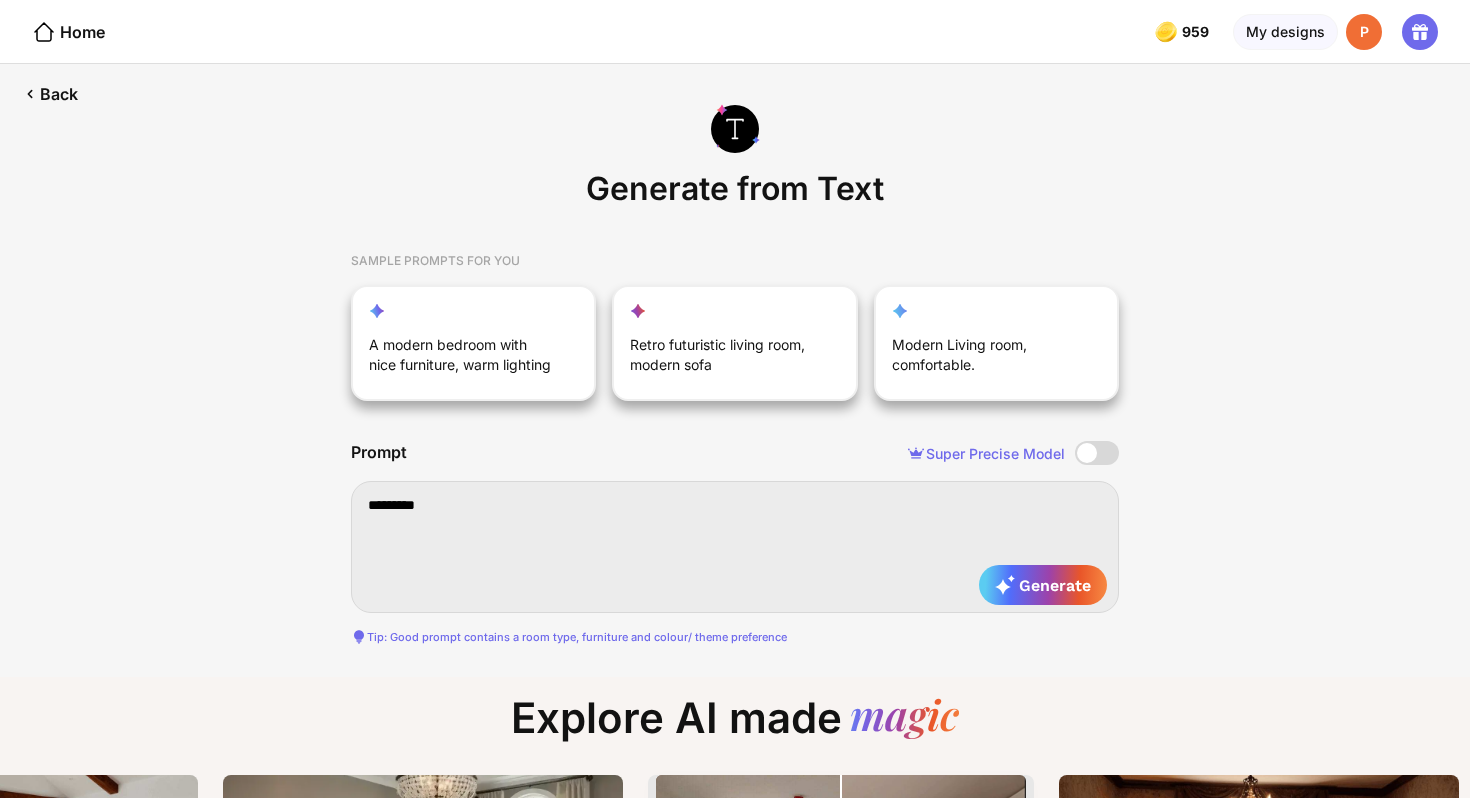 type on "**********" 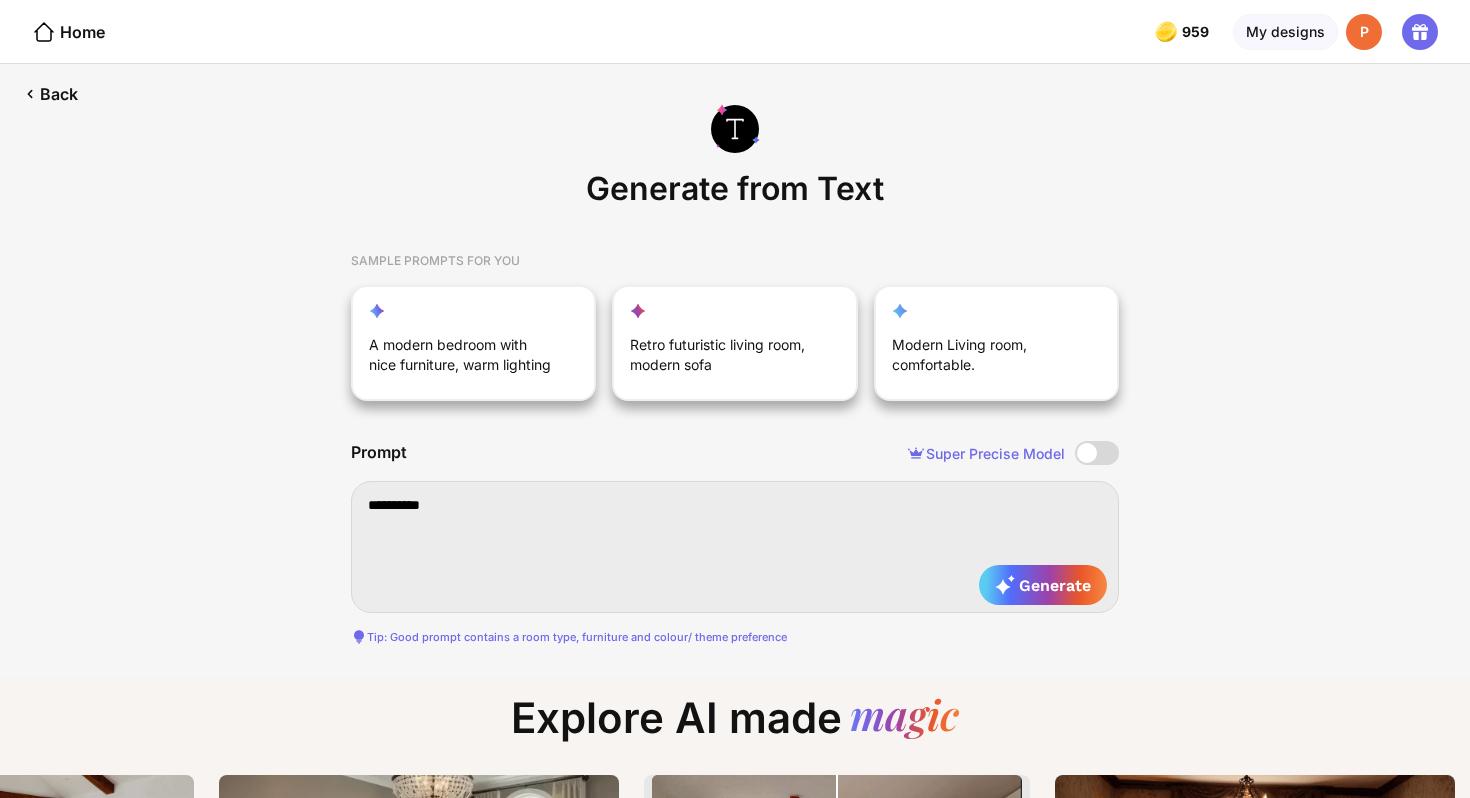 type on "**********" 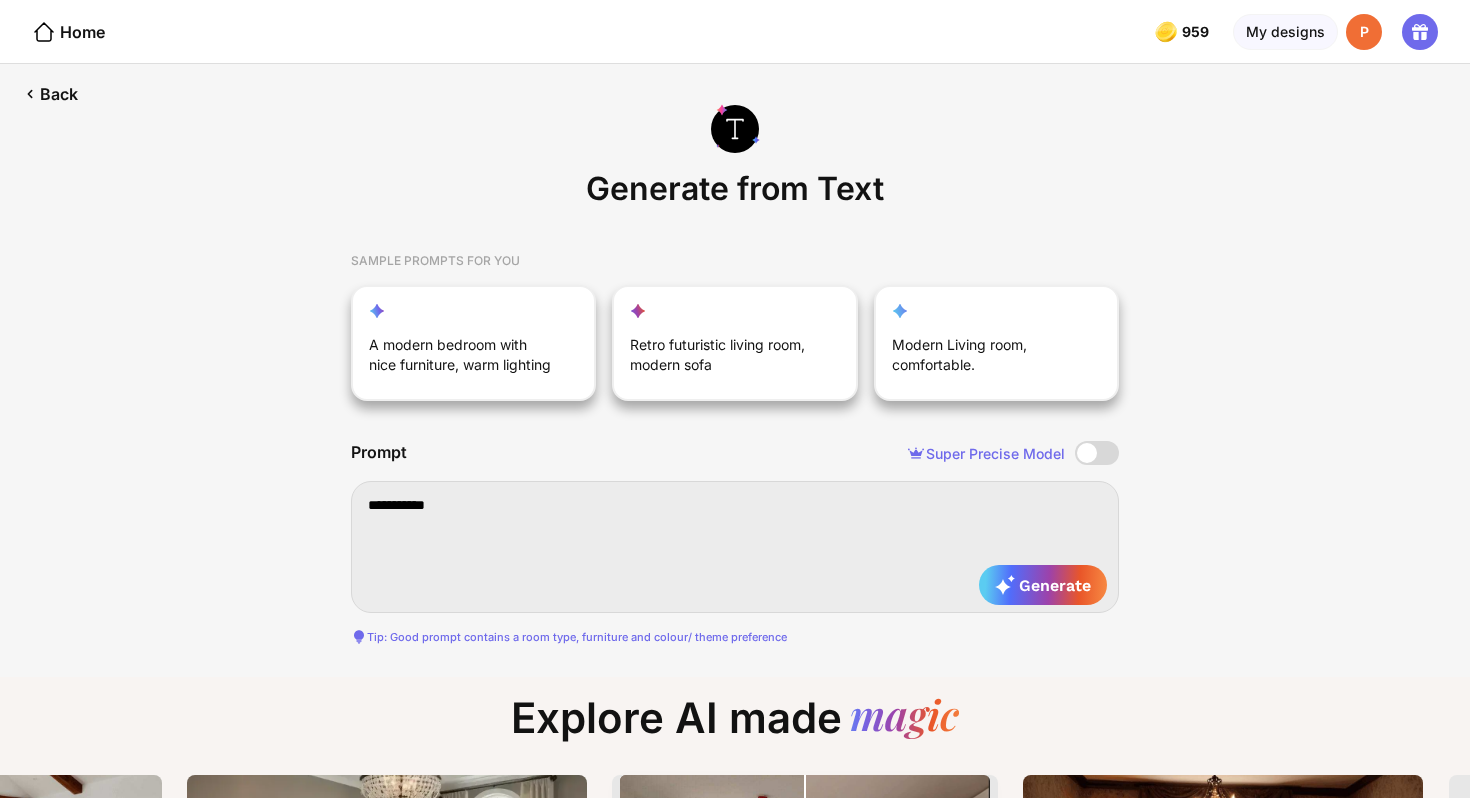 type on "**********" 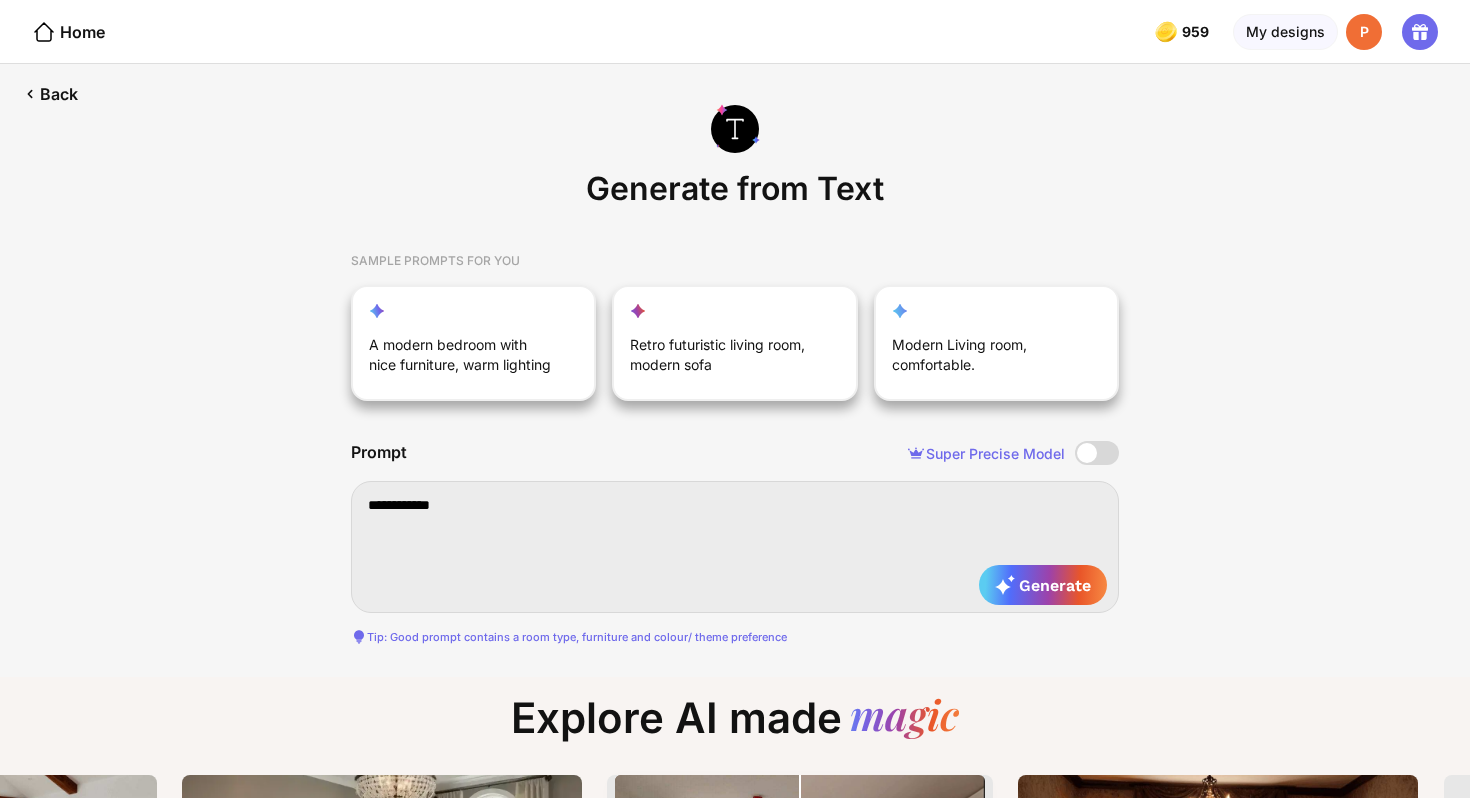 type on "**********" 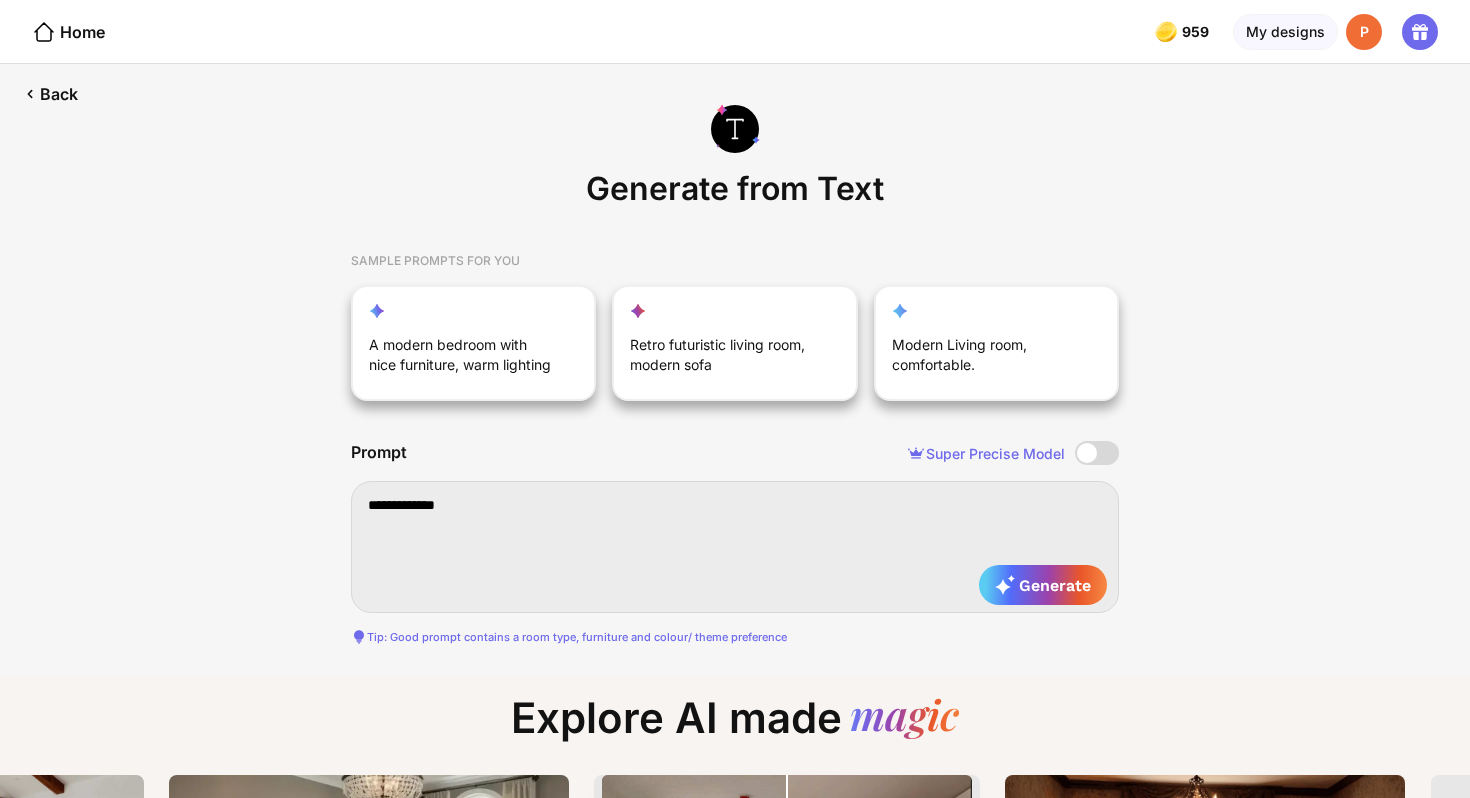 type on "**********" 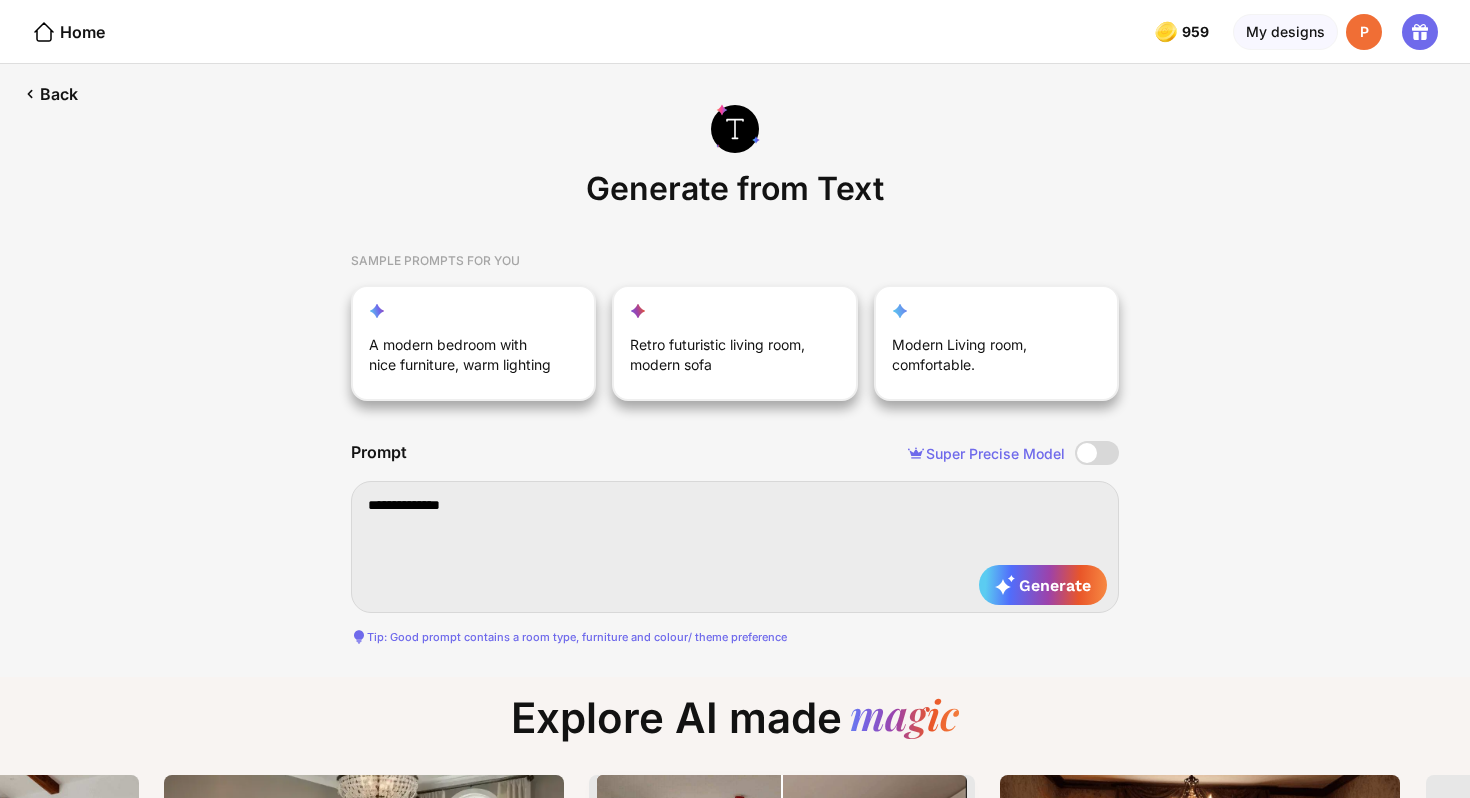 type on "**********" 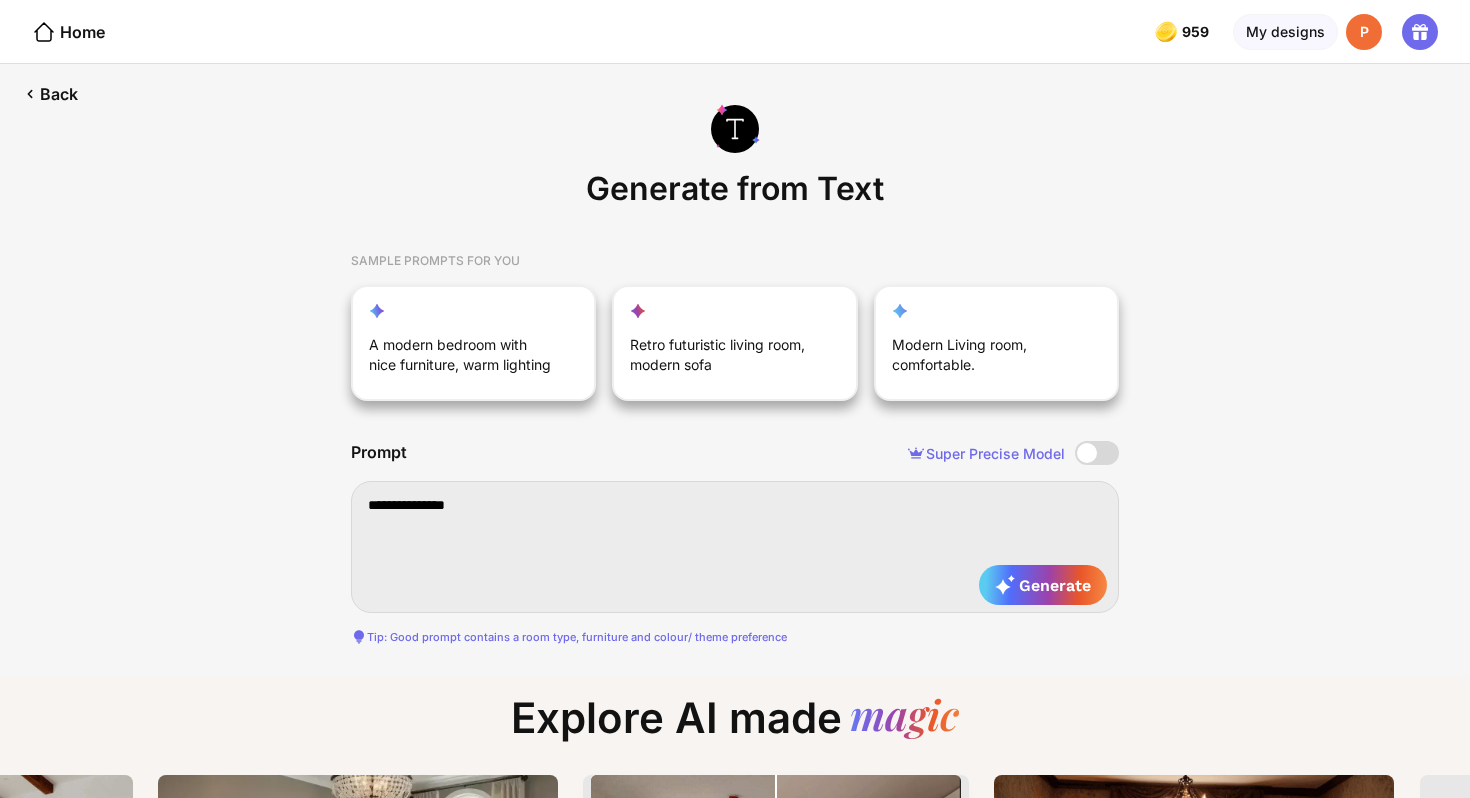 type on "**********" 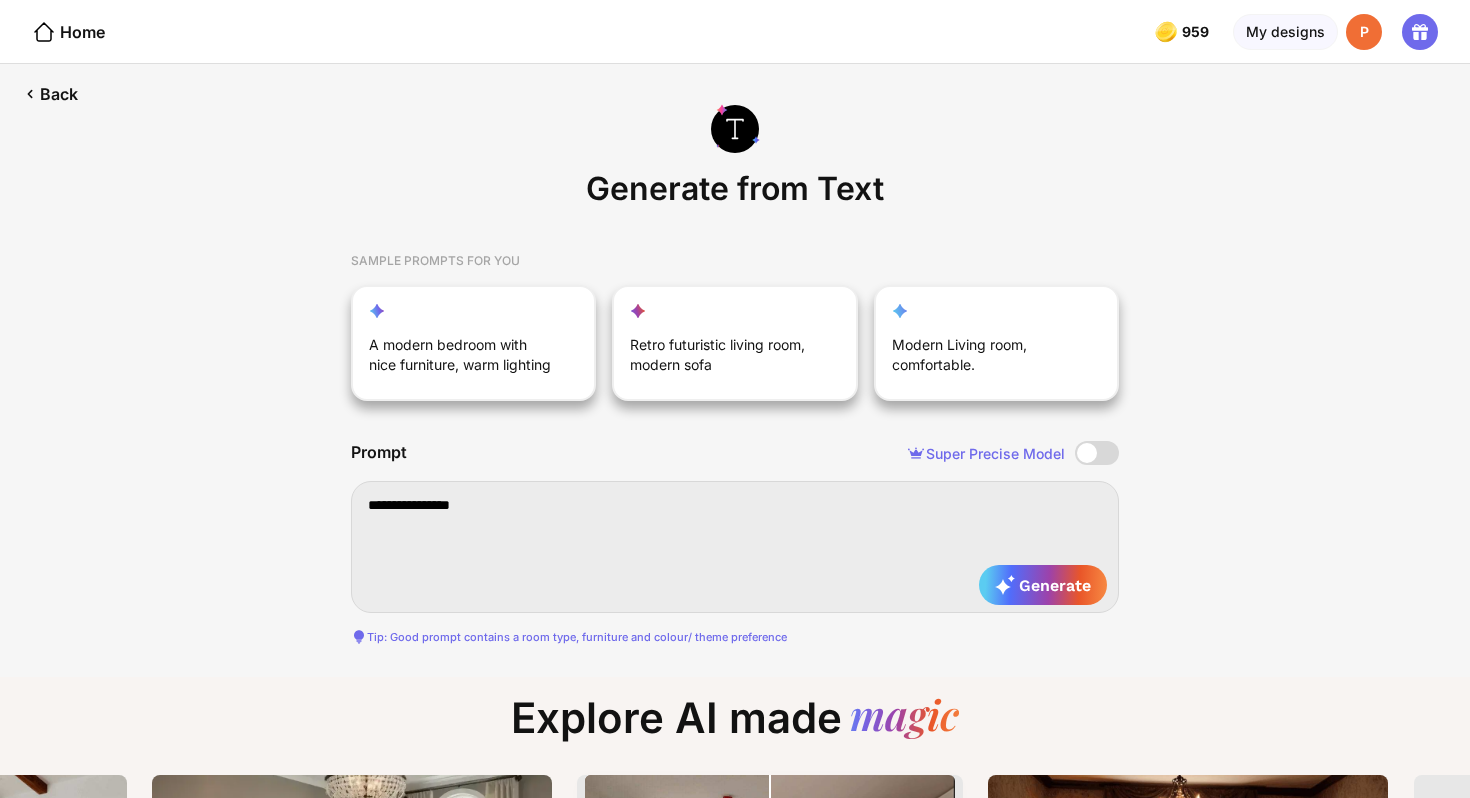type on "**********" 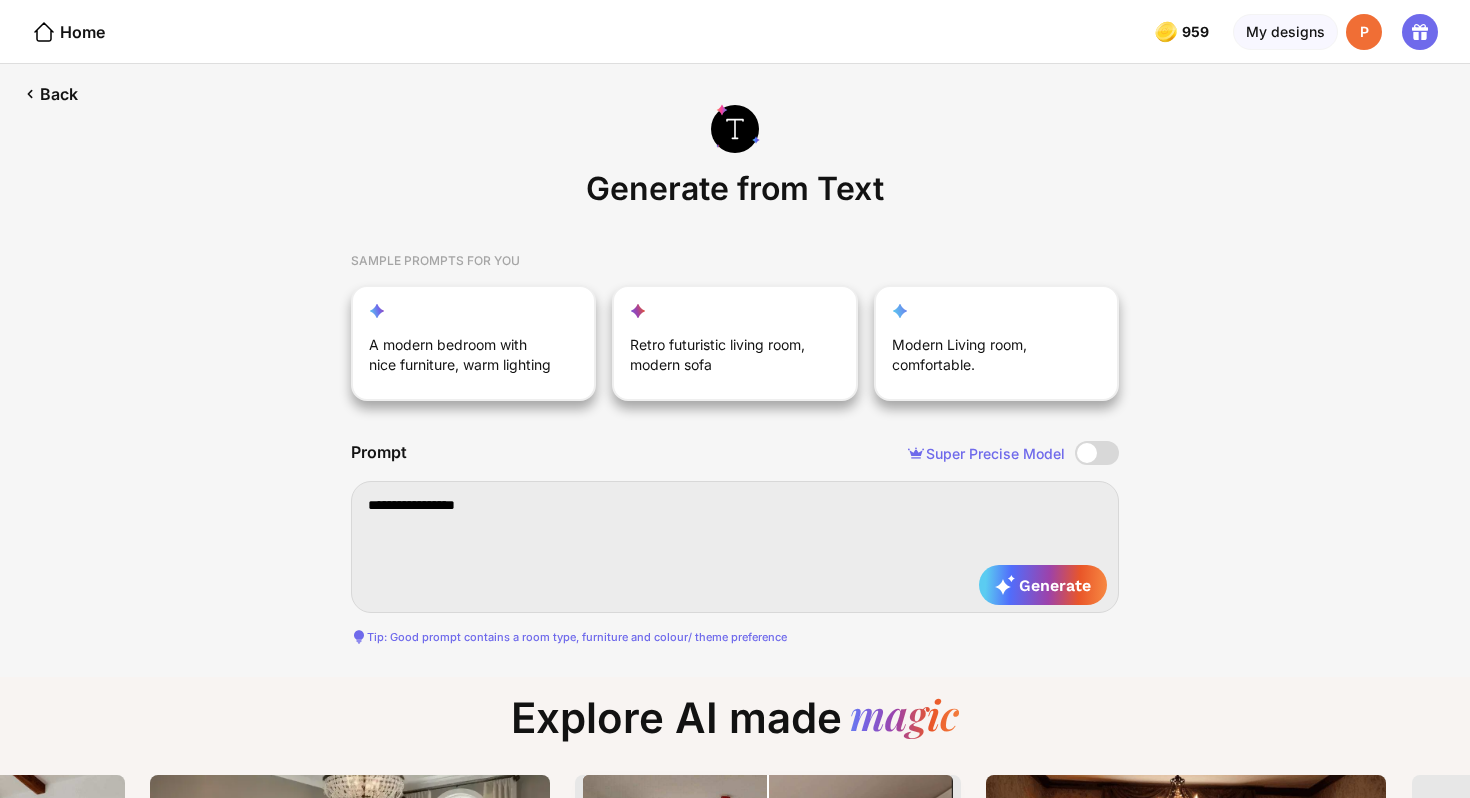type on "**********" 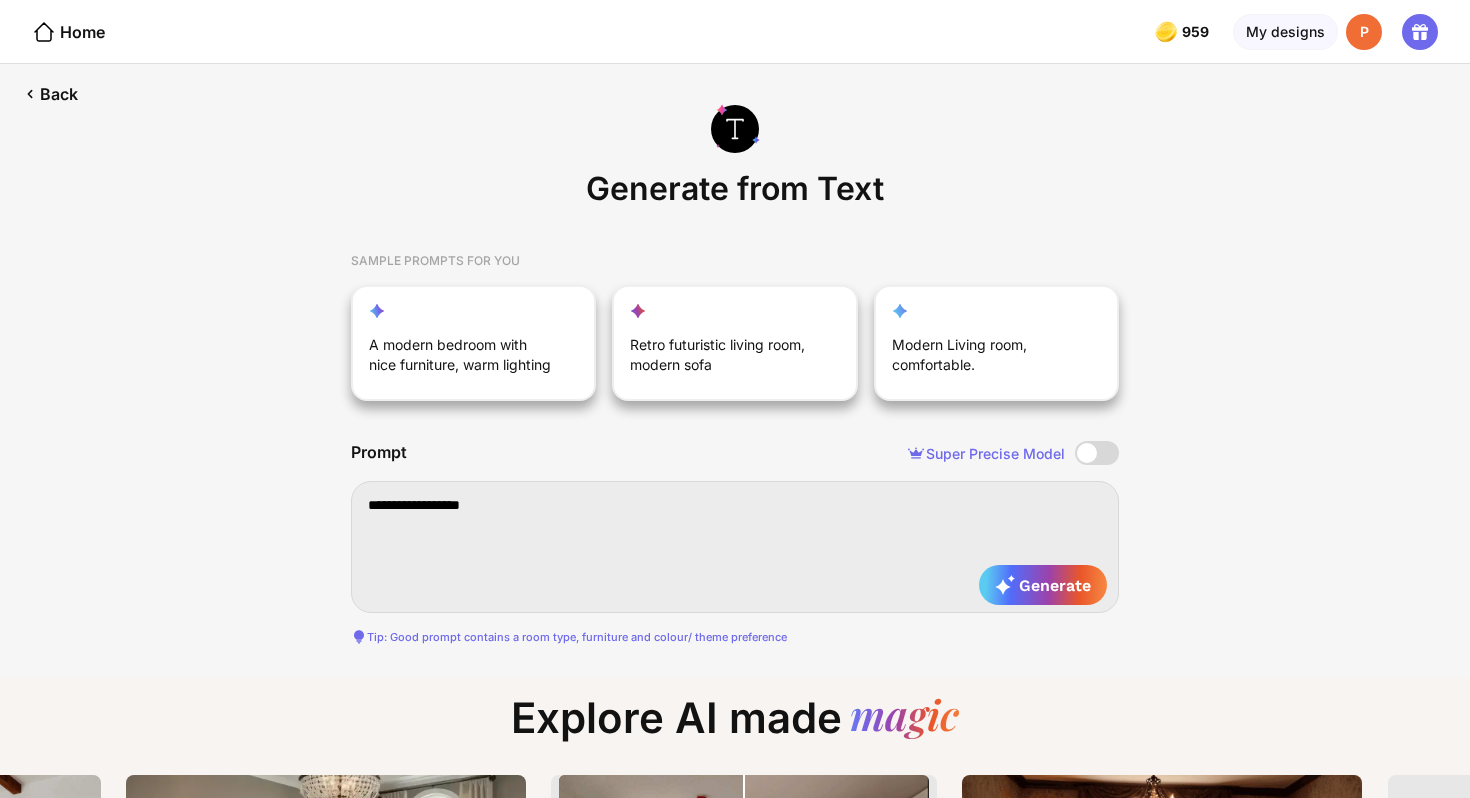 type on "**********" 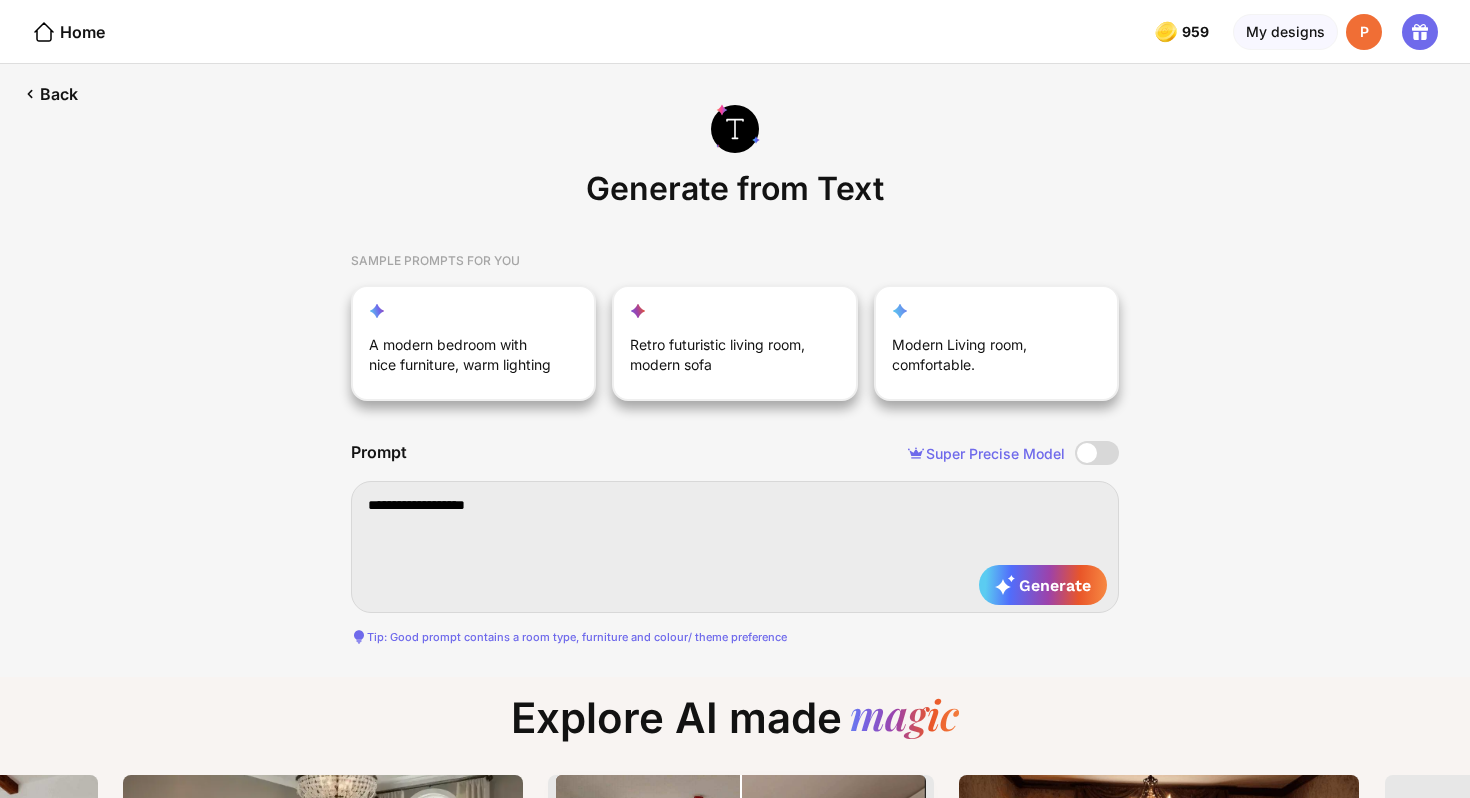 type on "**********" 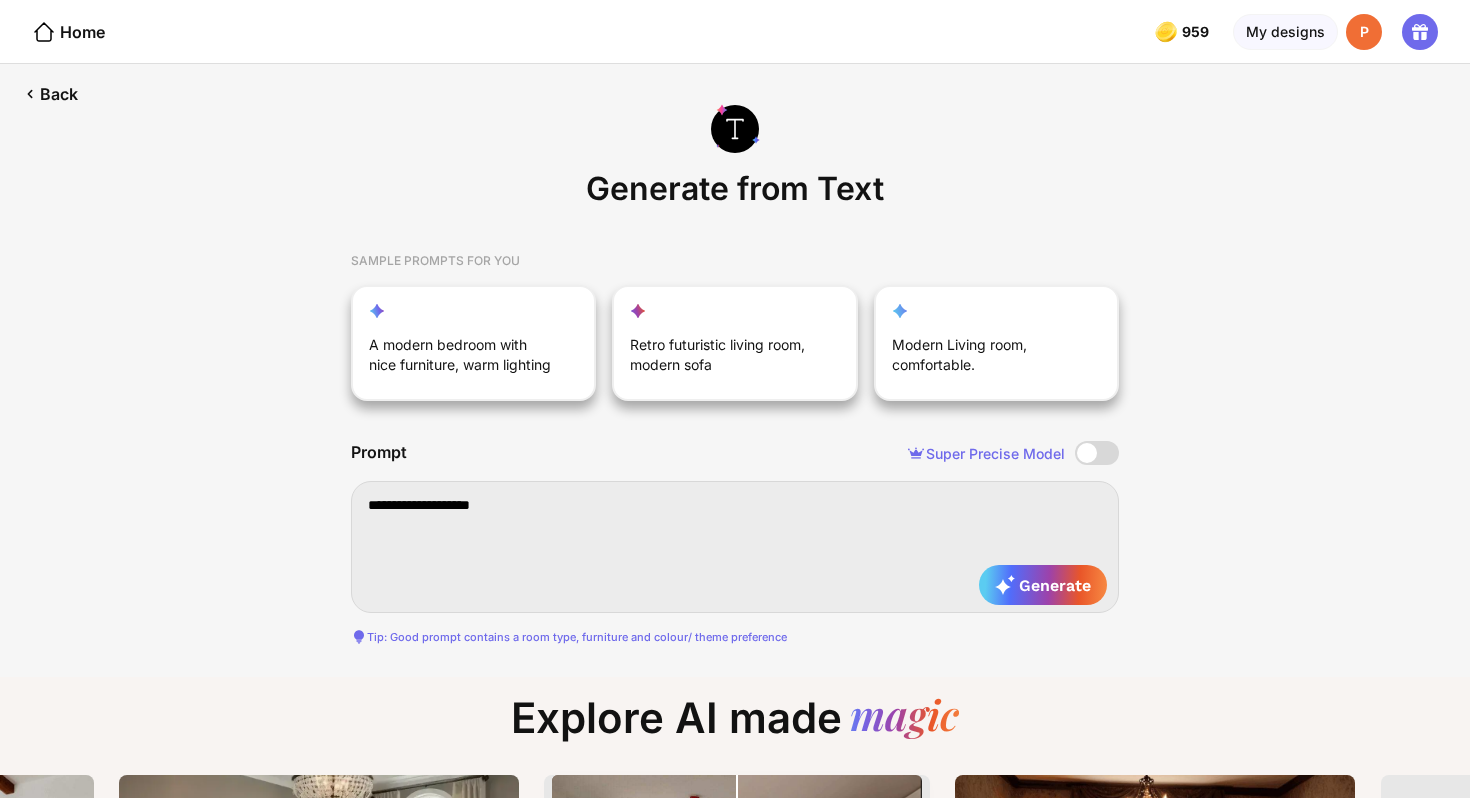 type on "**********" 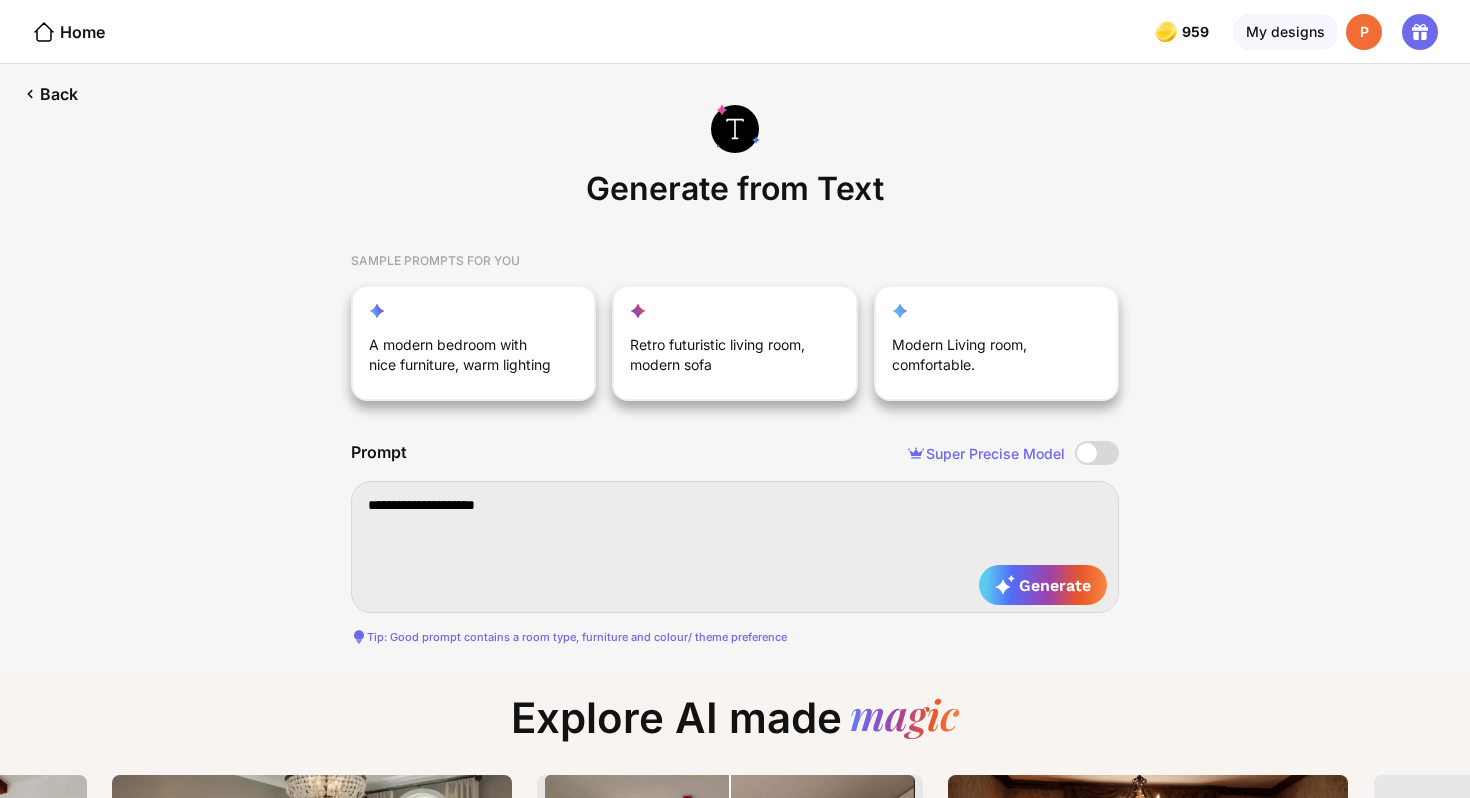 type on "**********" 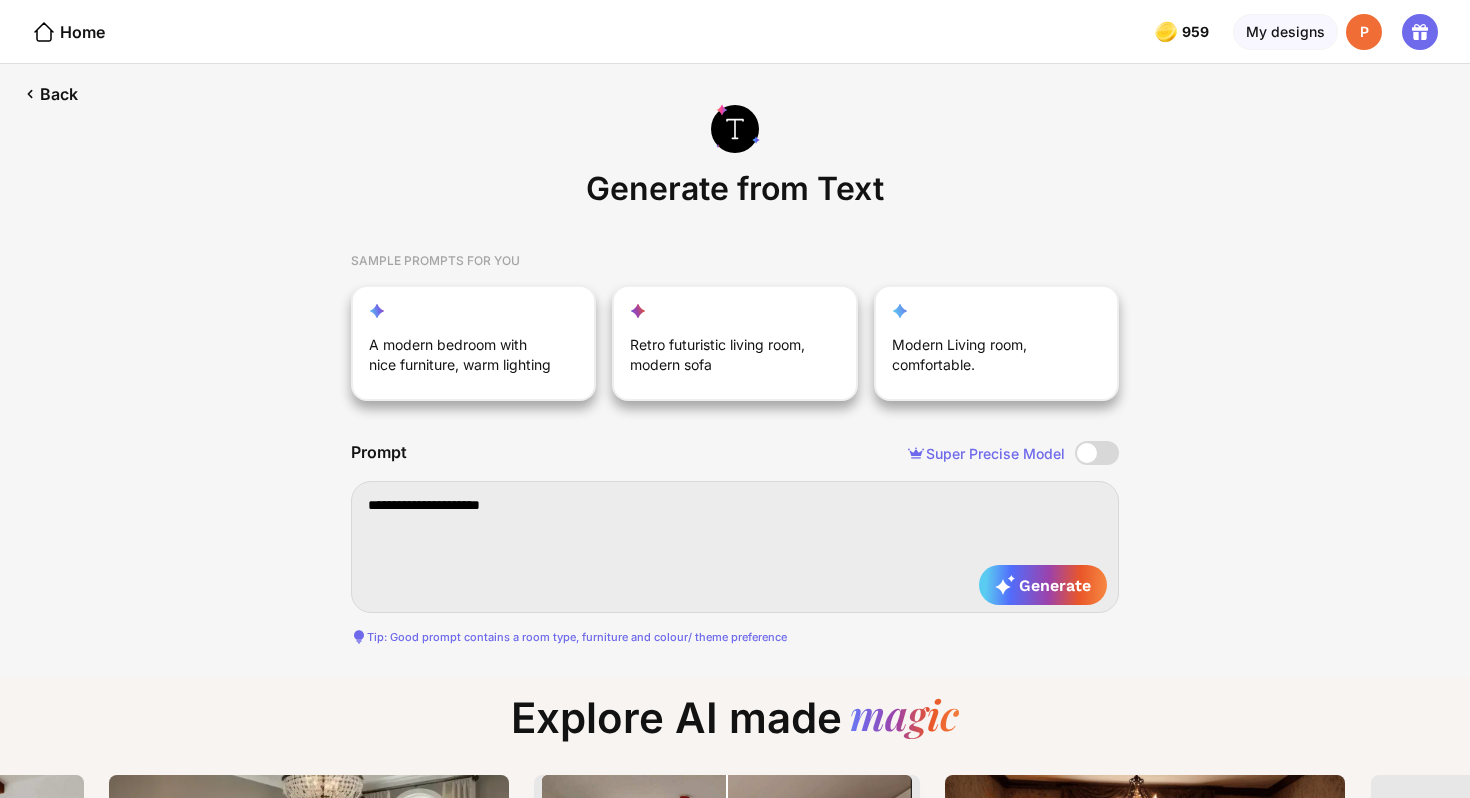 type on "**********" 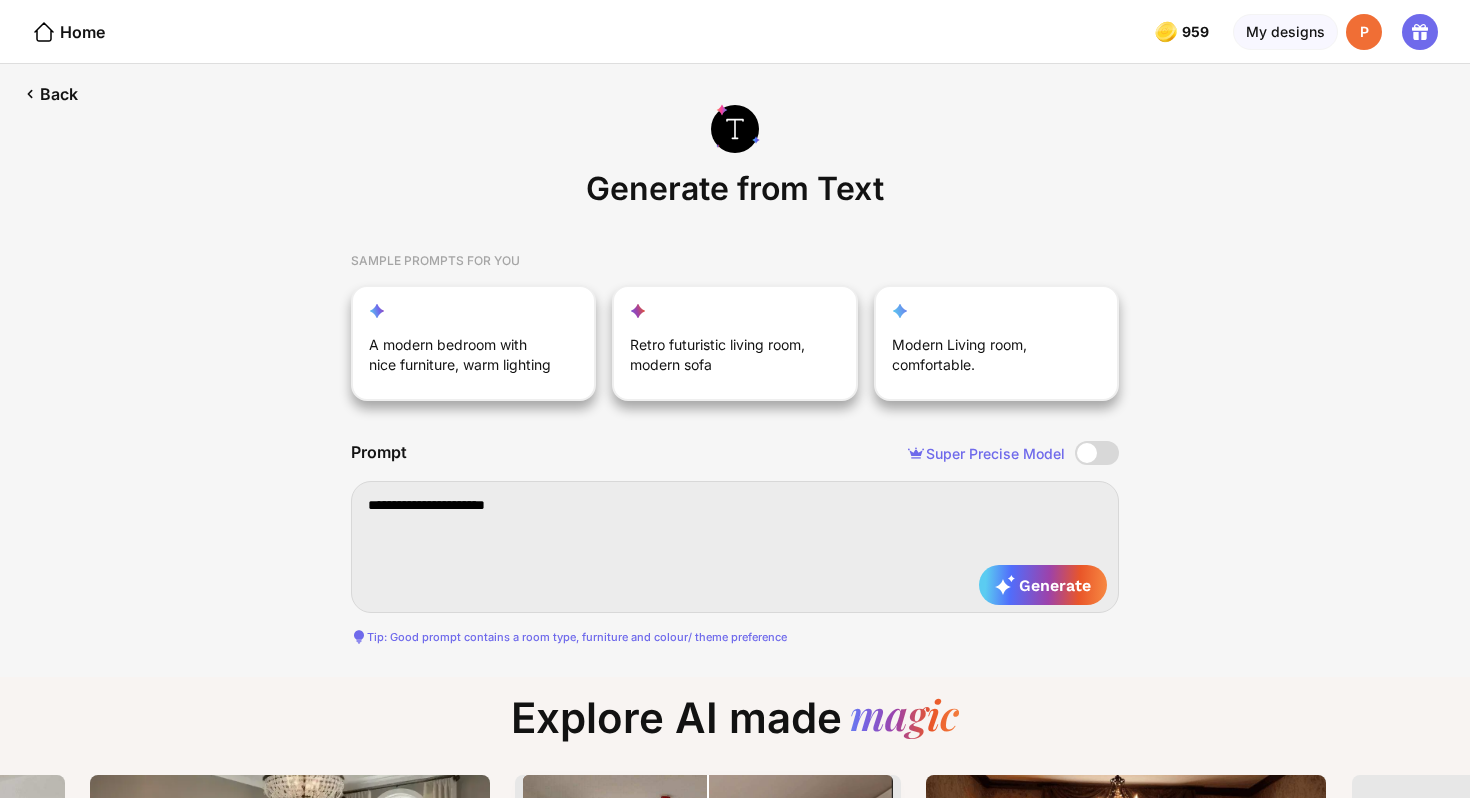 type on "**********" 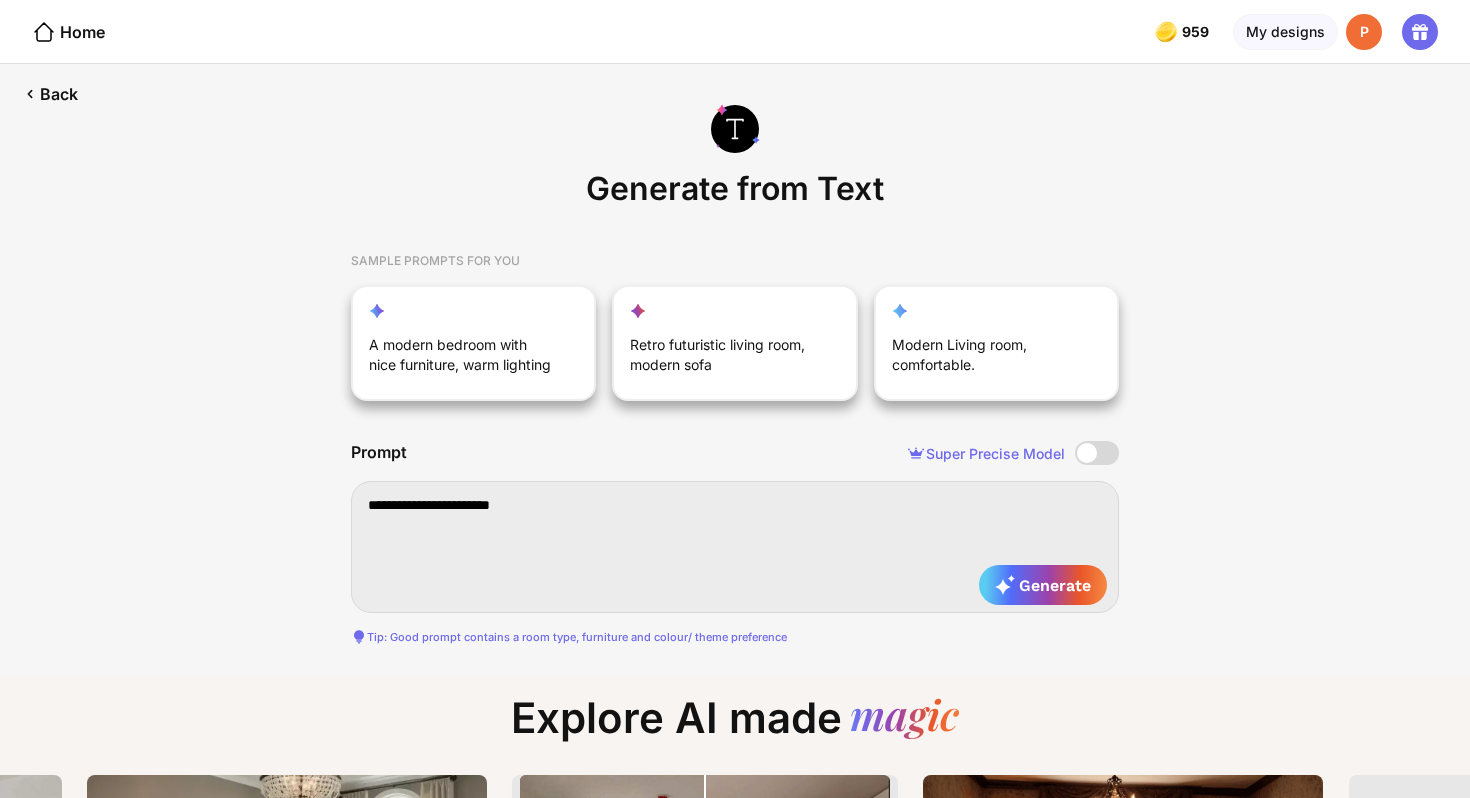 type on "**********" 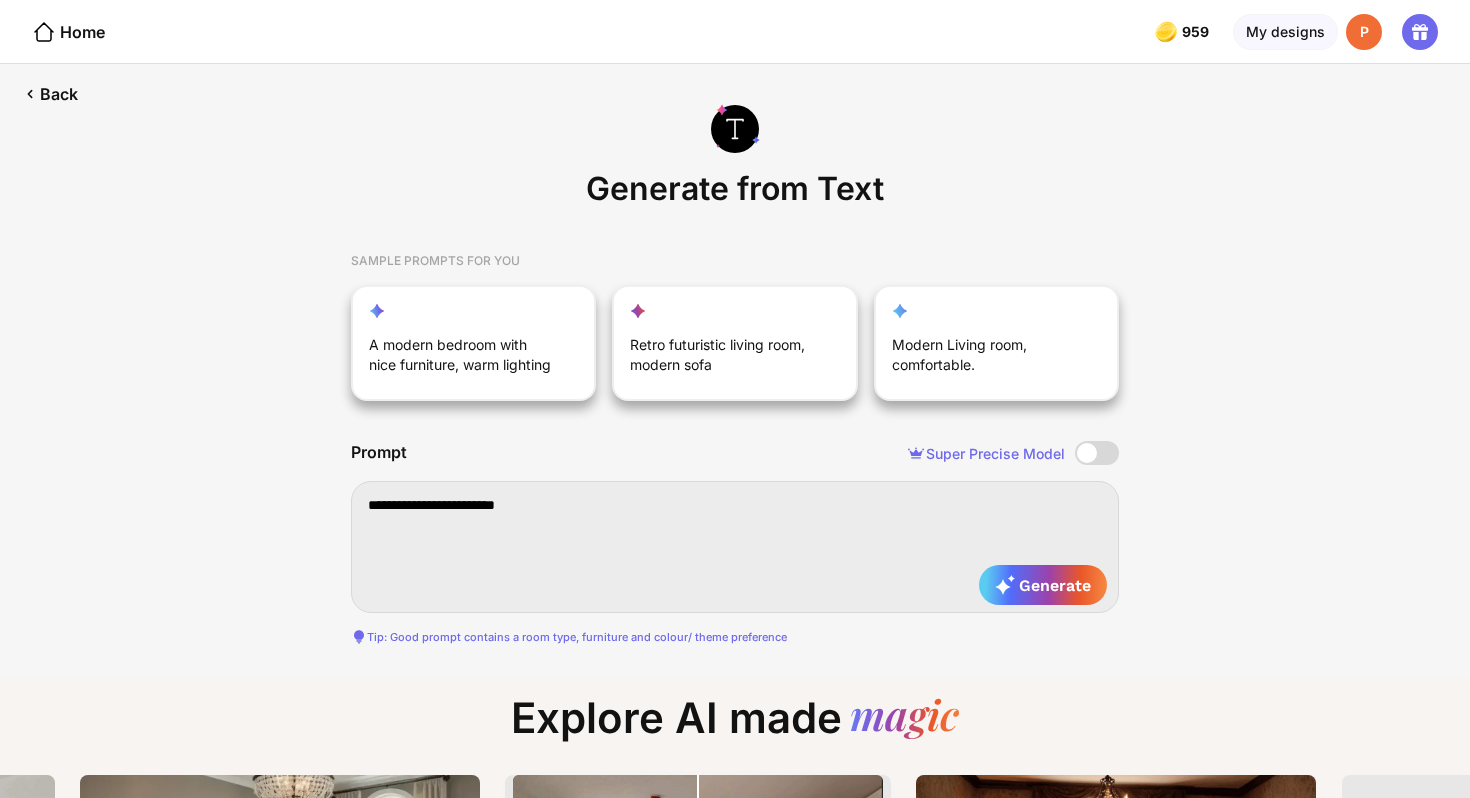 type on "**********" 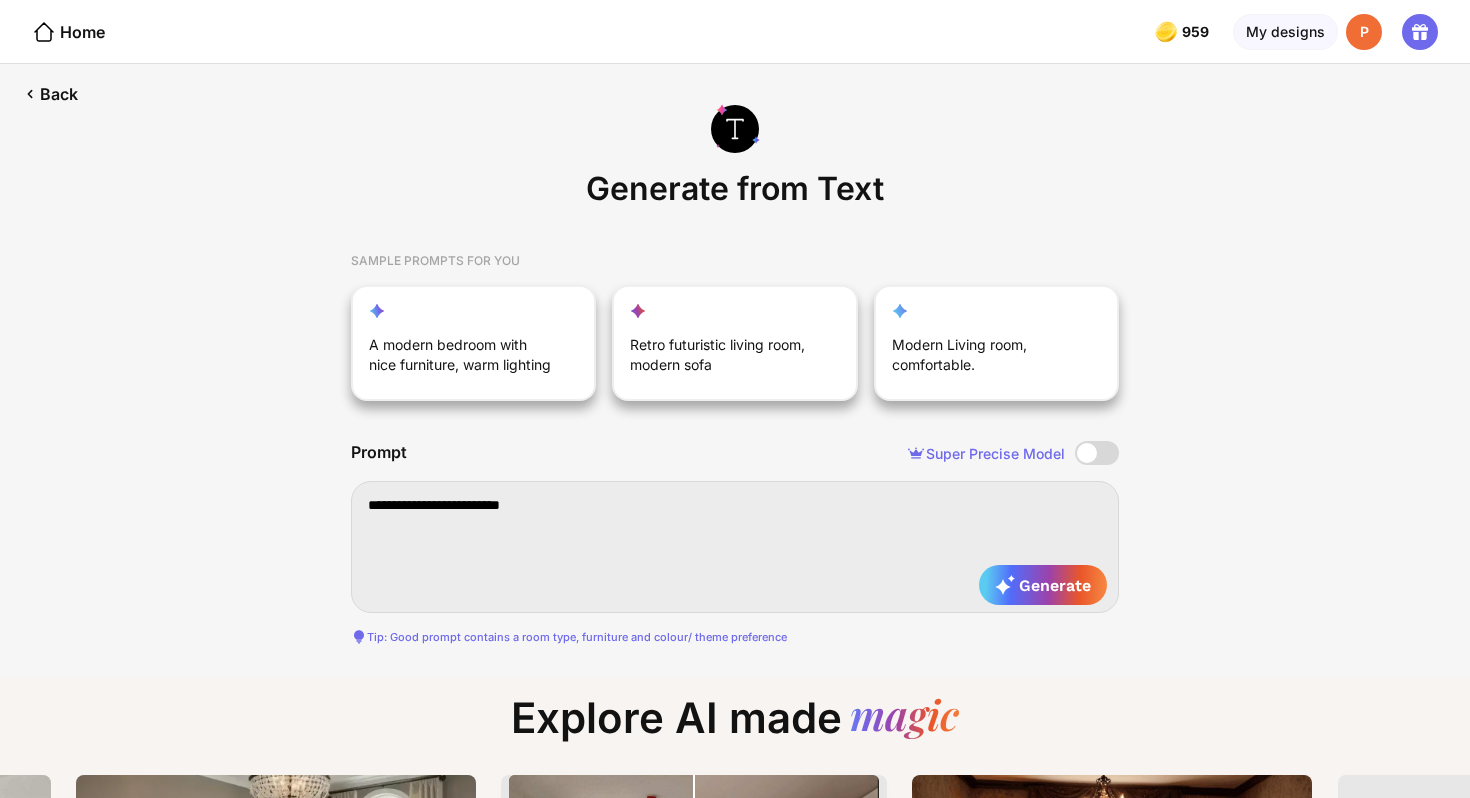type on "**********" 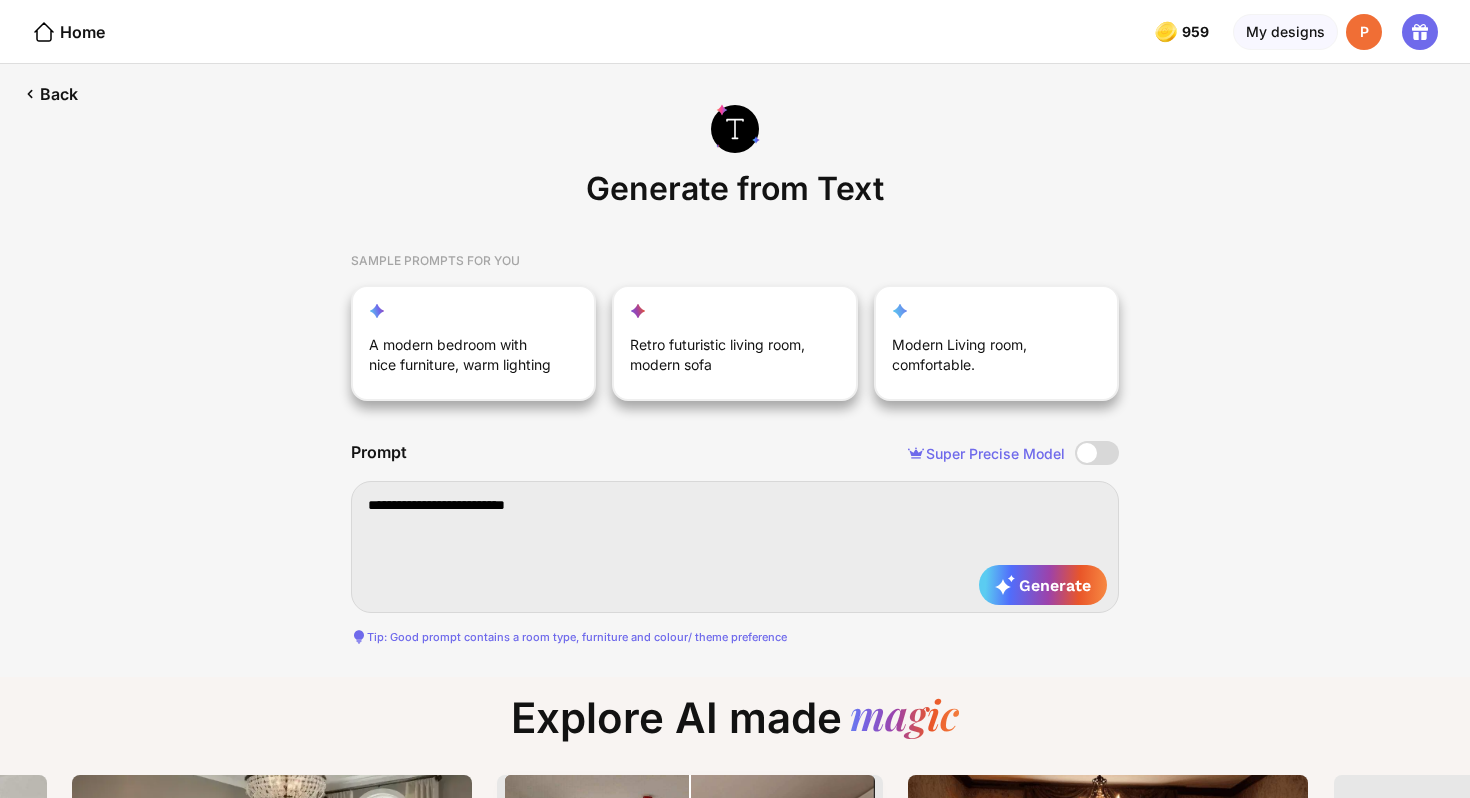 type on "**********" 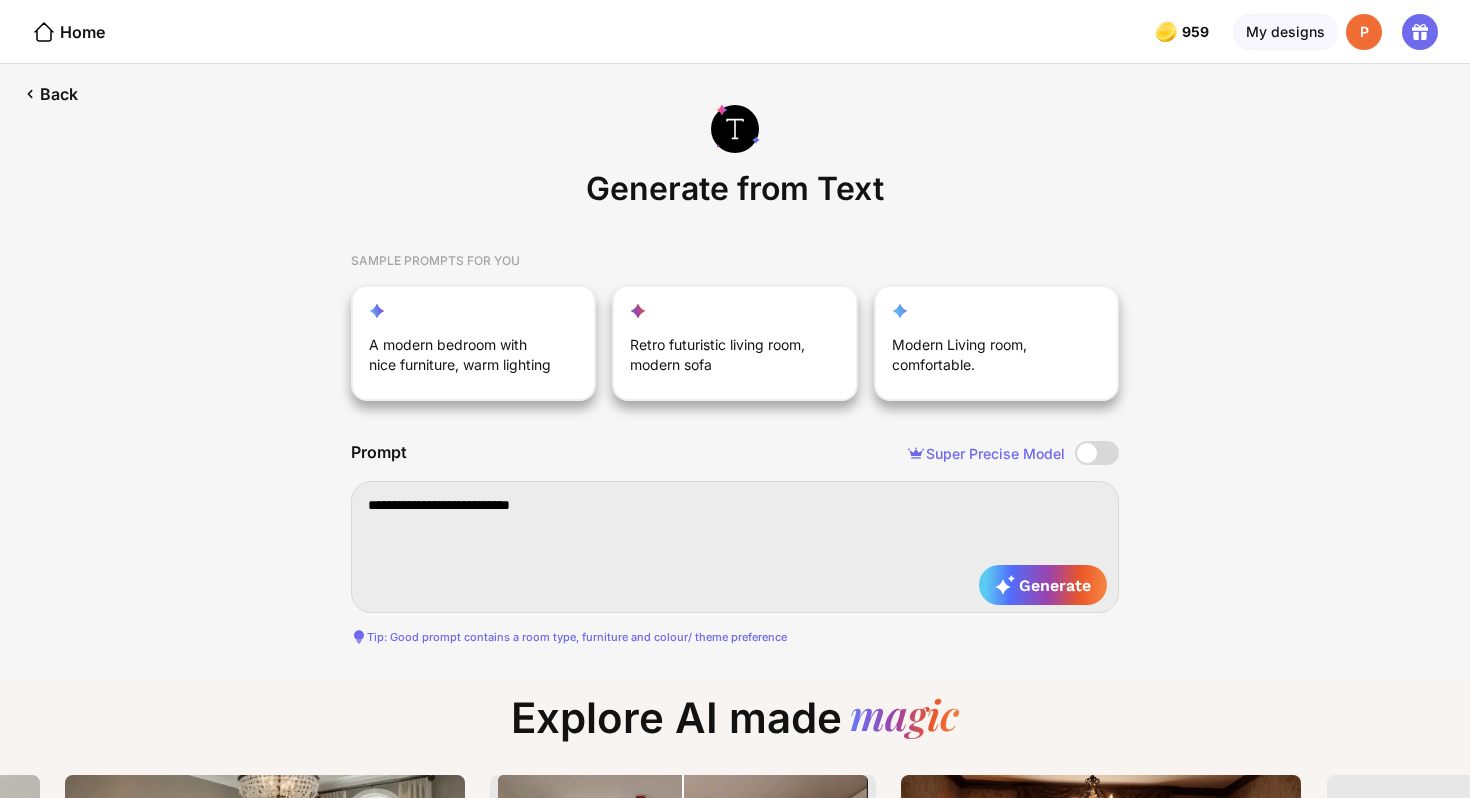type on "**********" 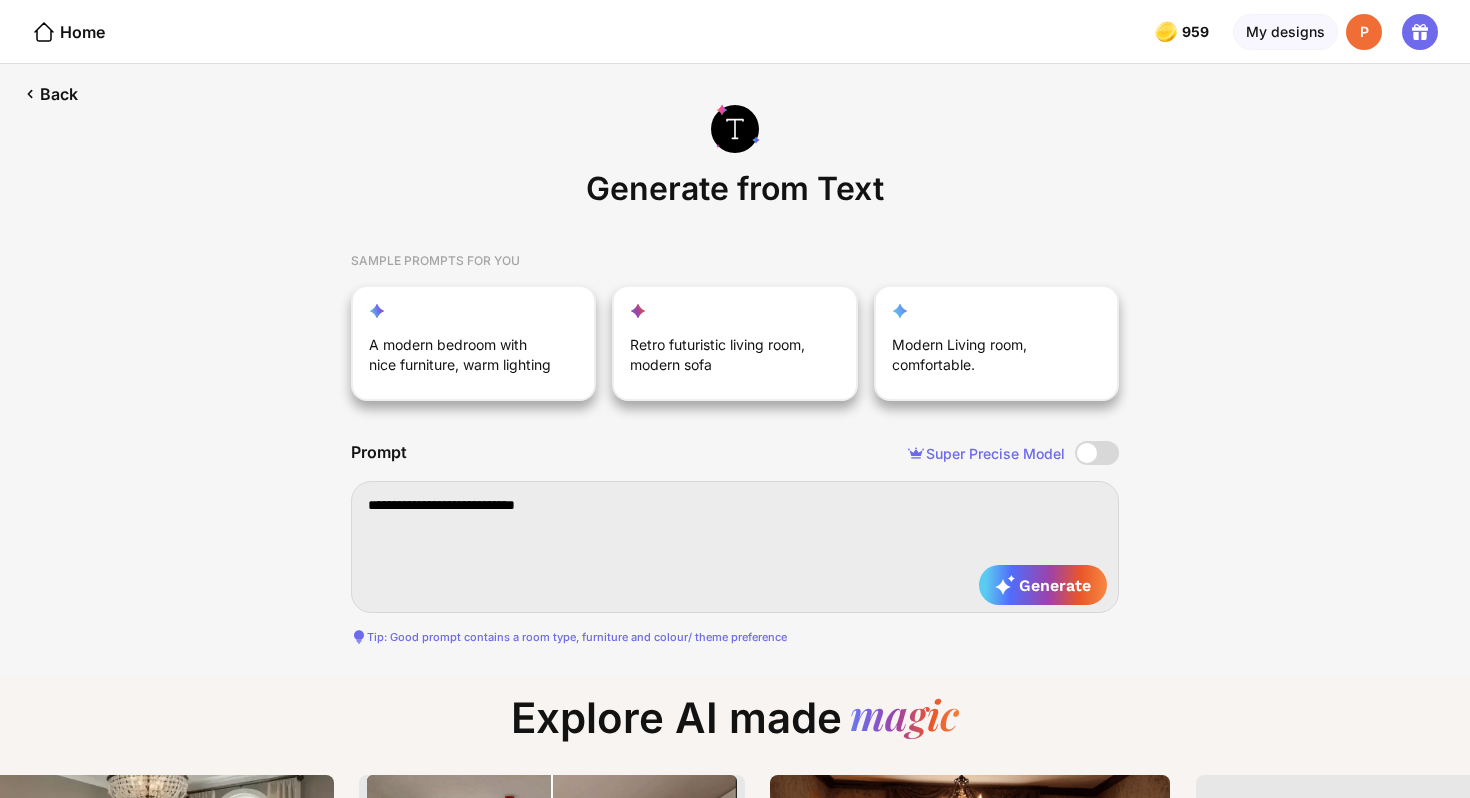 click on "**********" at bounding box center (735, 547) 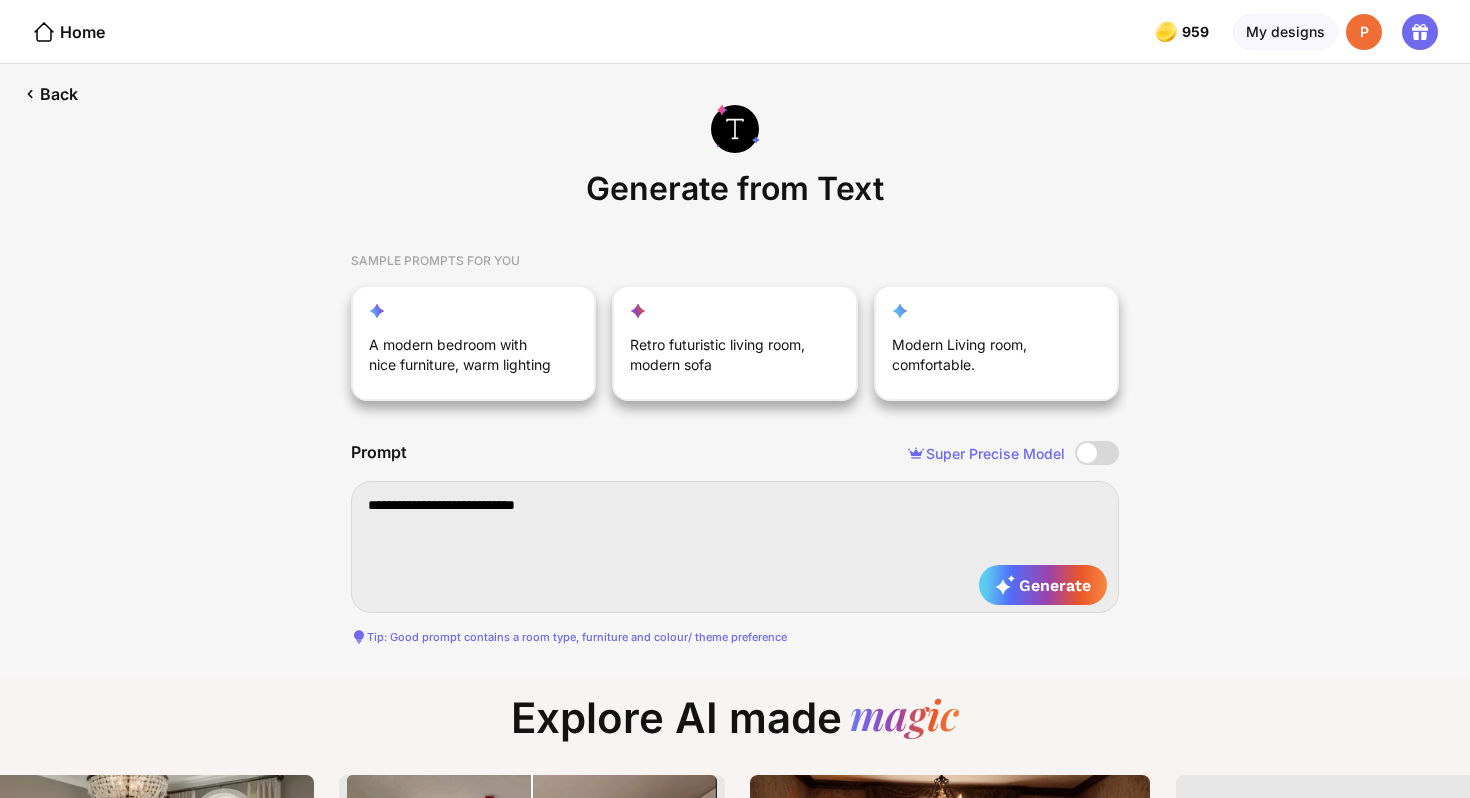 type on "**********" 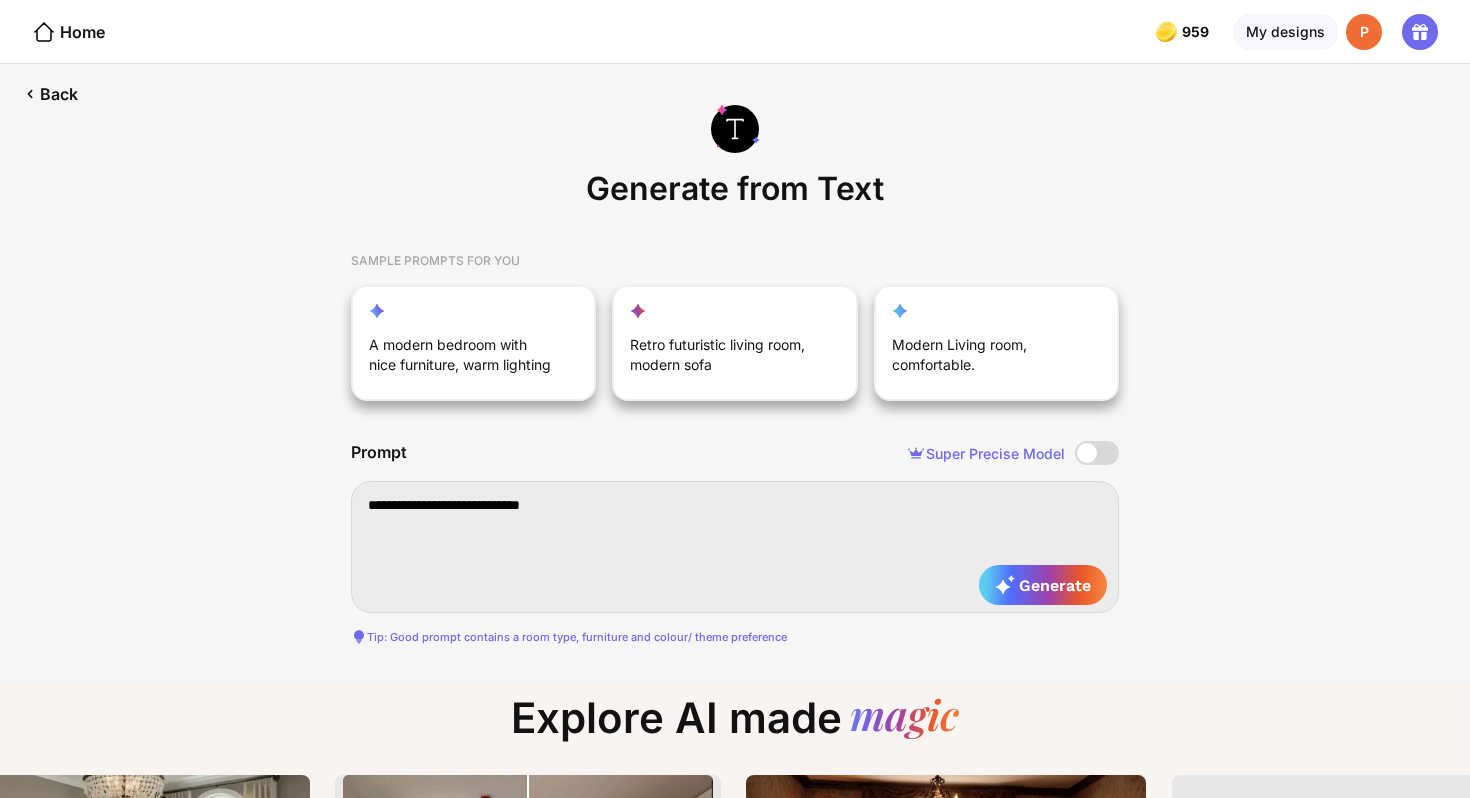 type on "**********" 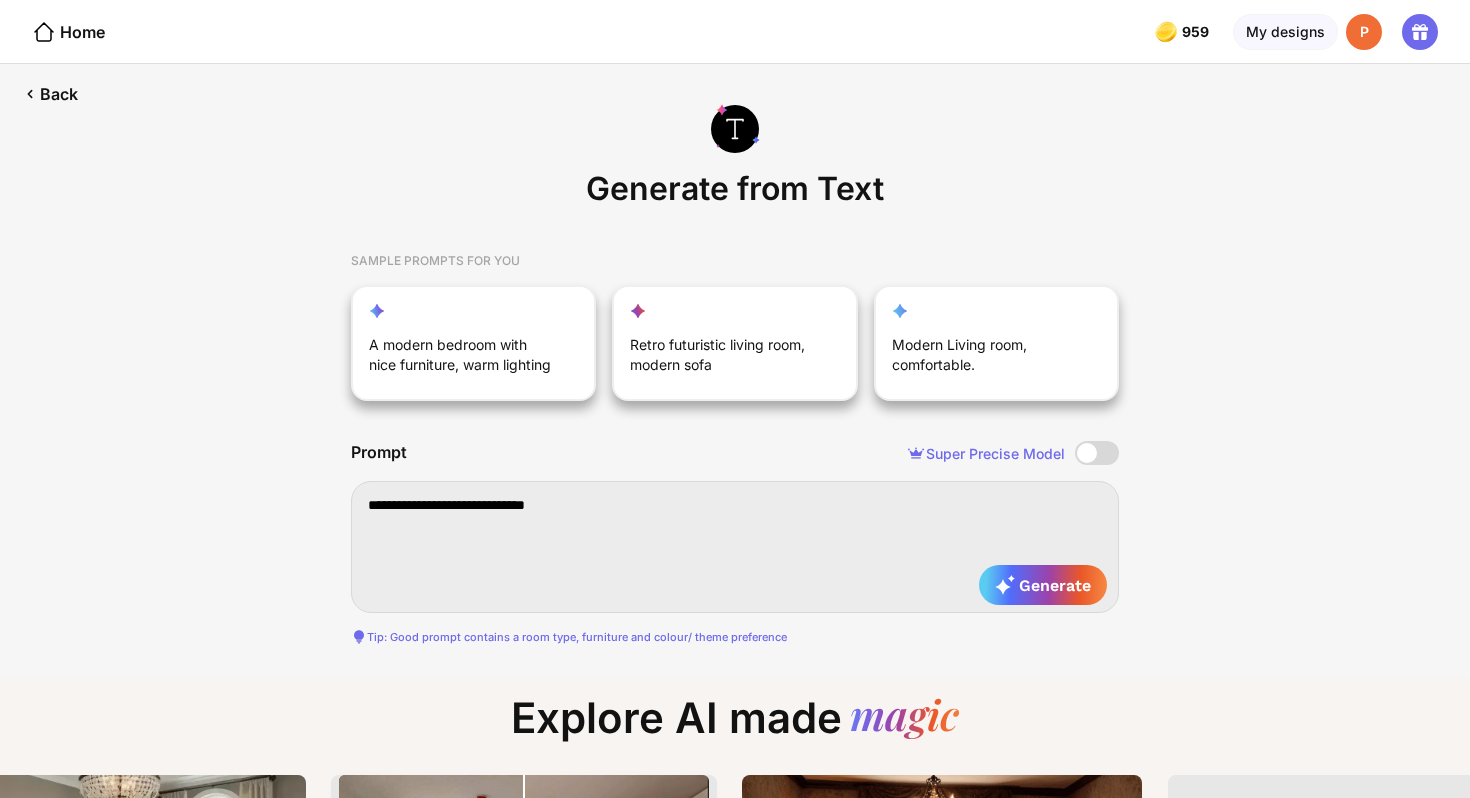 type on "**********" 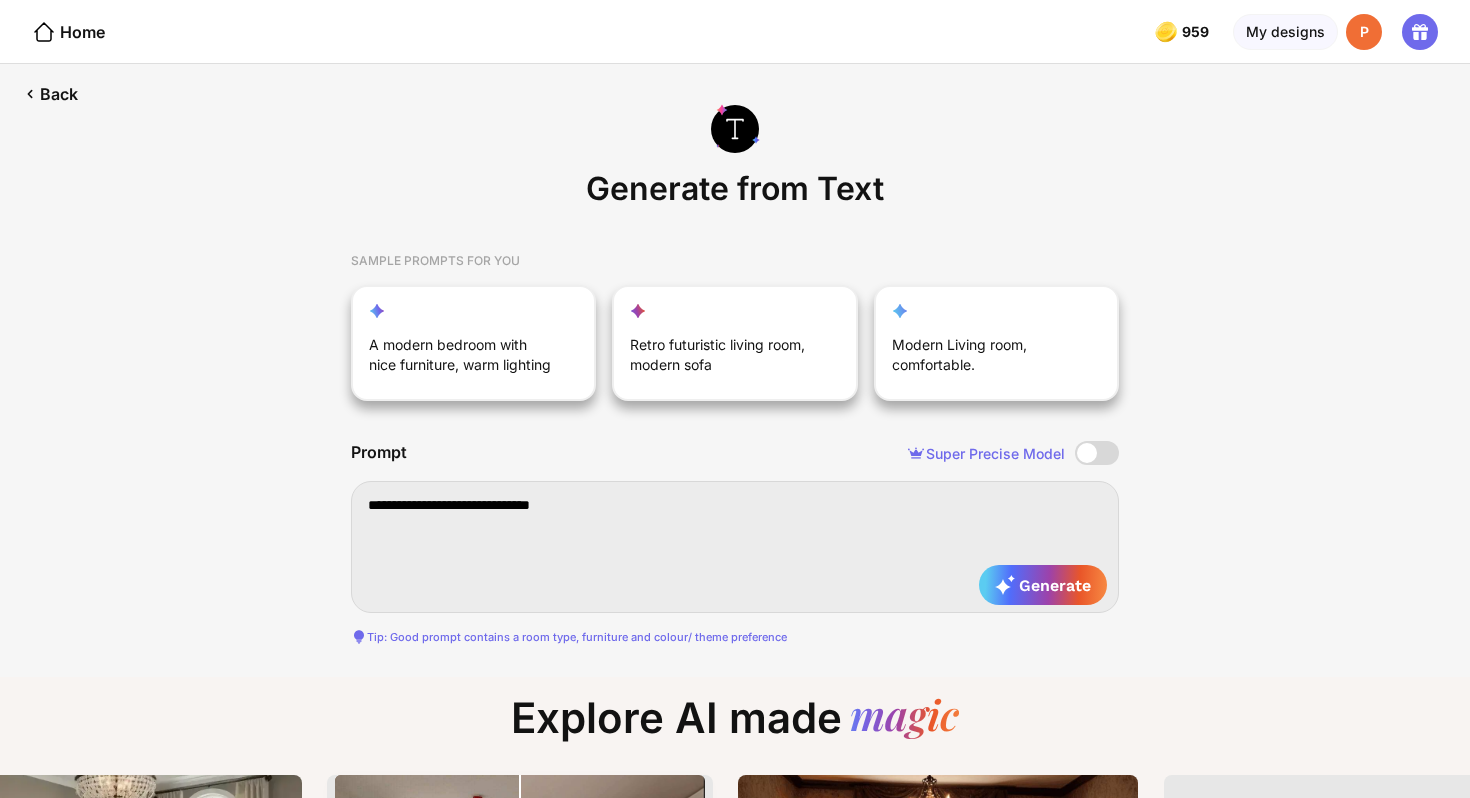 type on "**********" 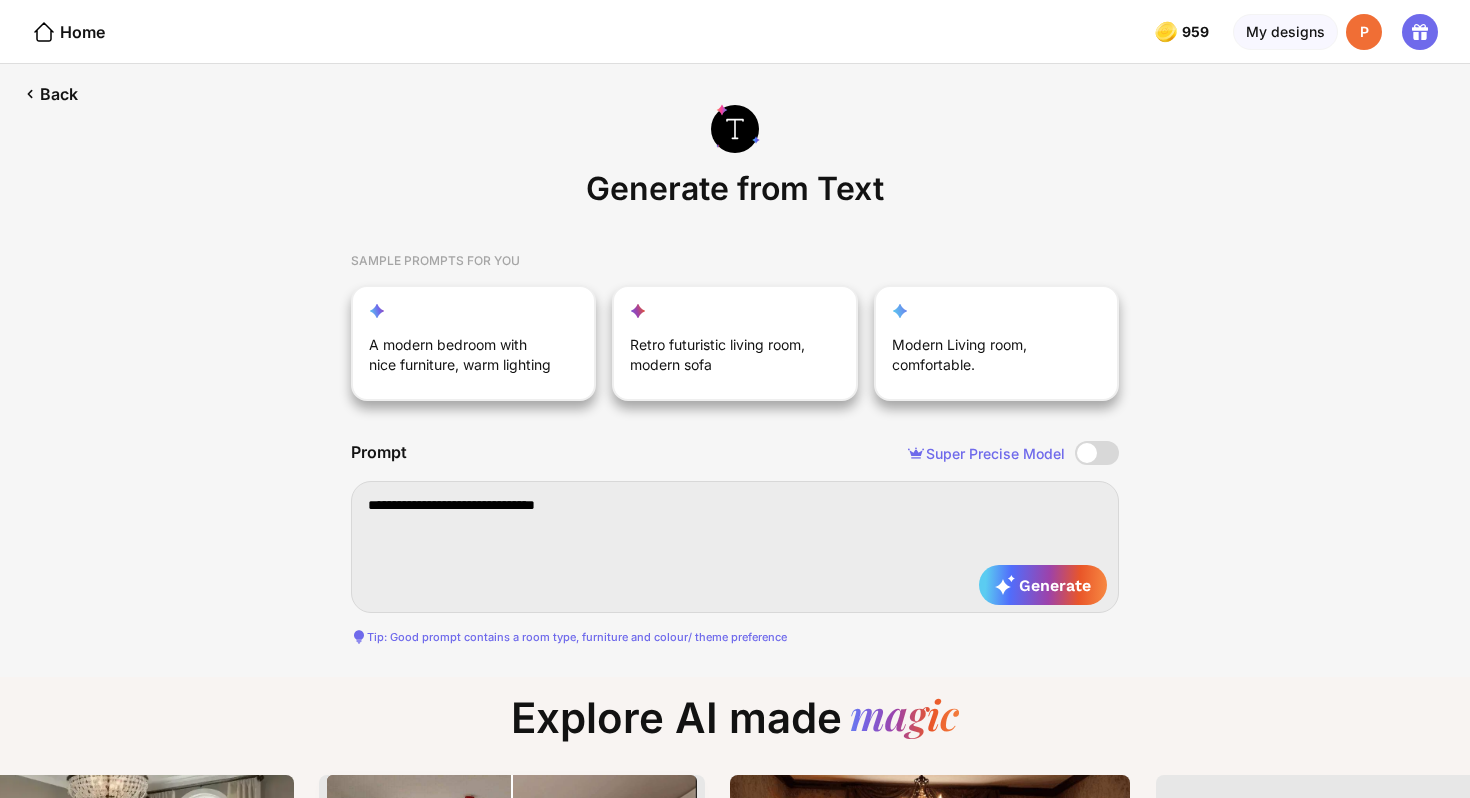type on "**********" 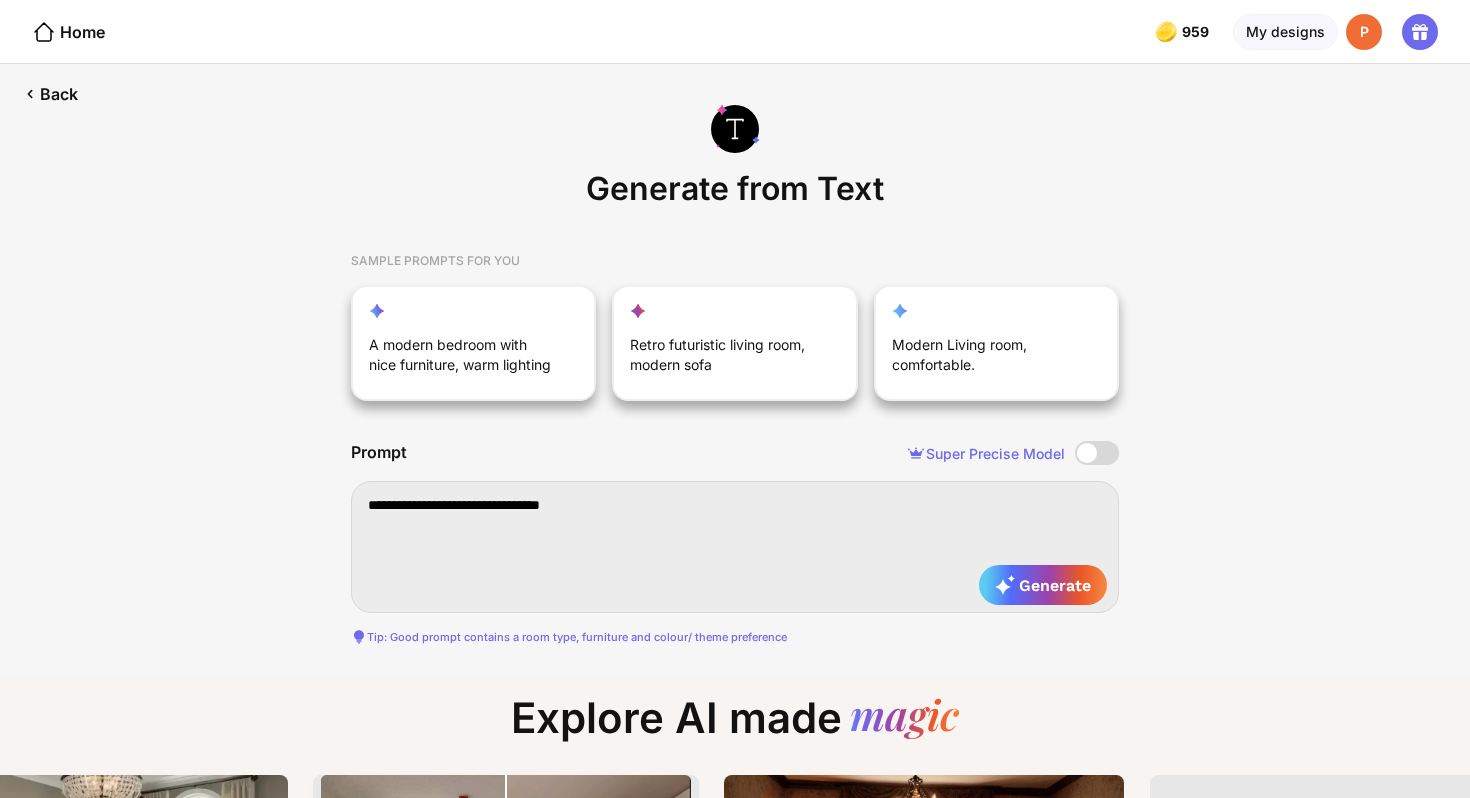 type on "**********" 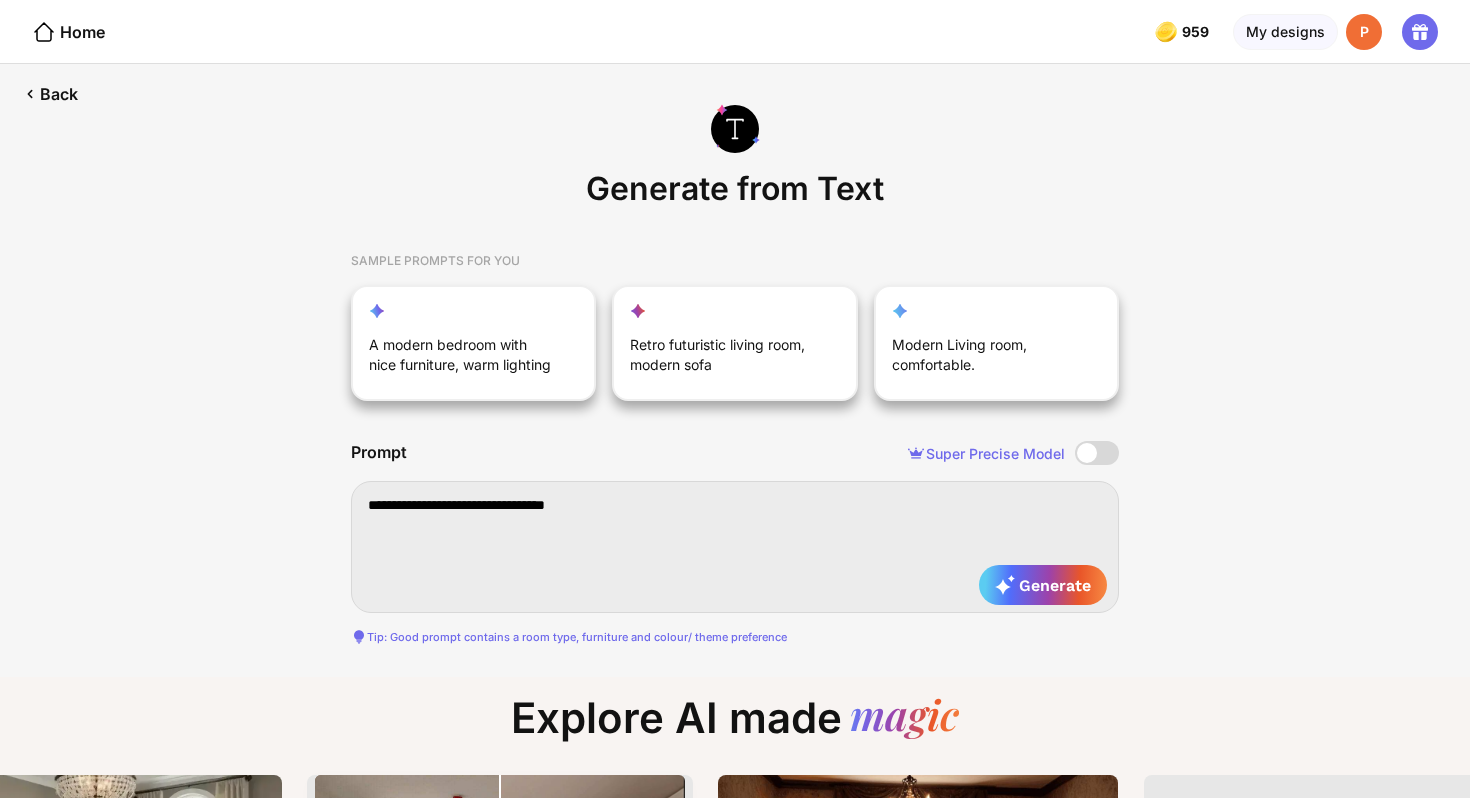 type on "**********" 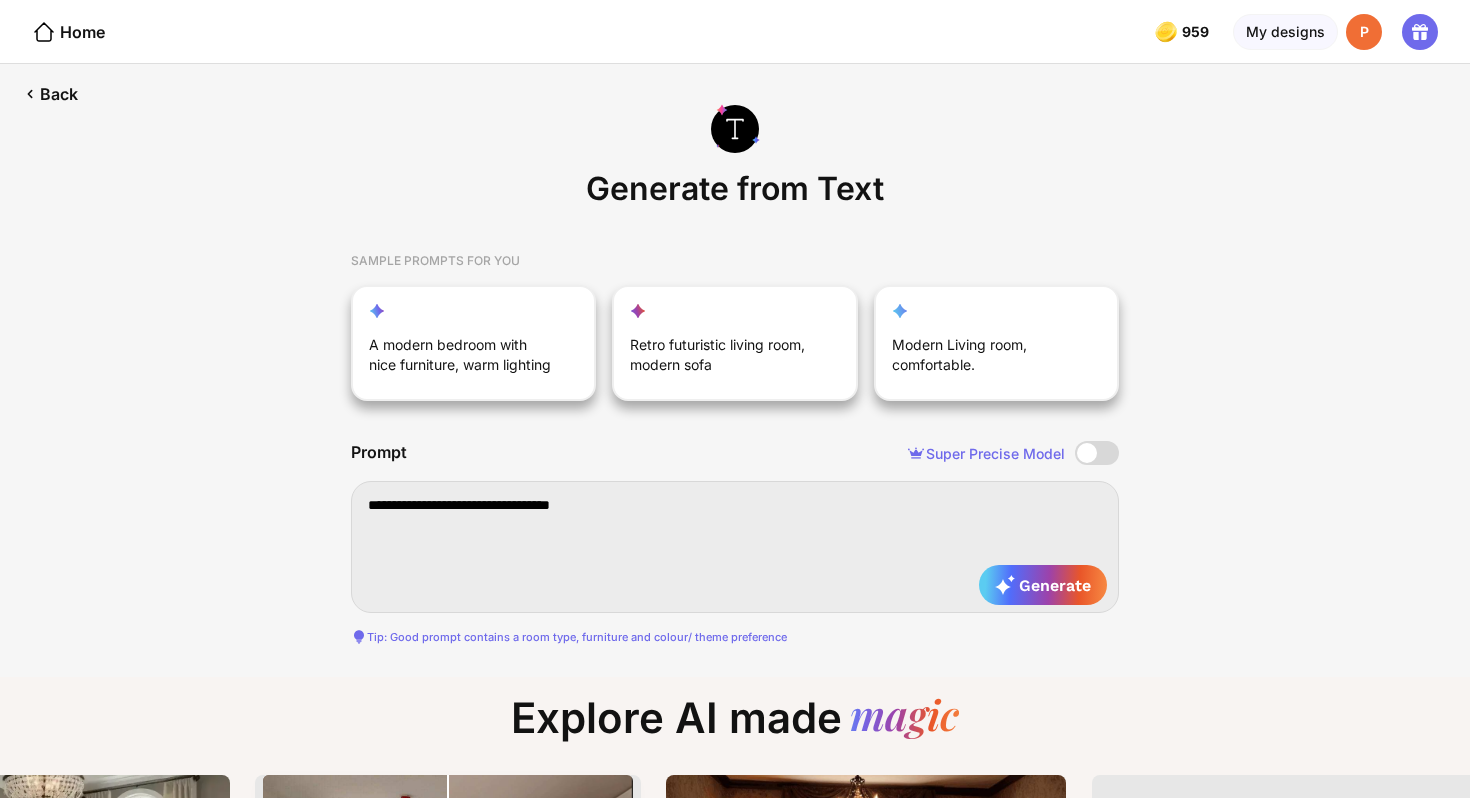 click on "**********" at bounding box center (735, 547) 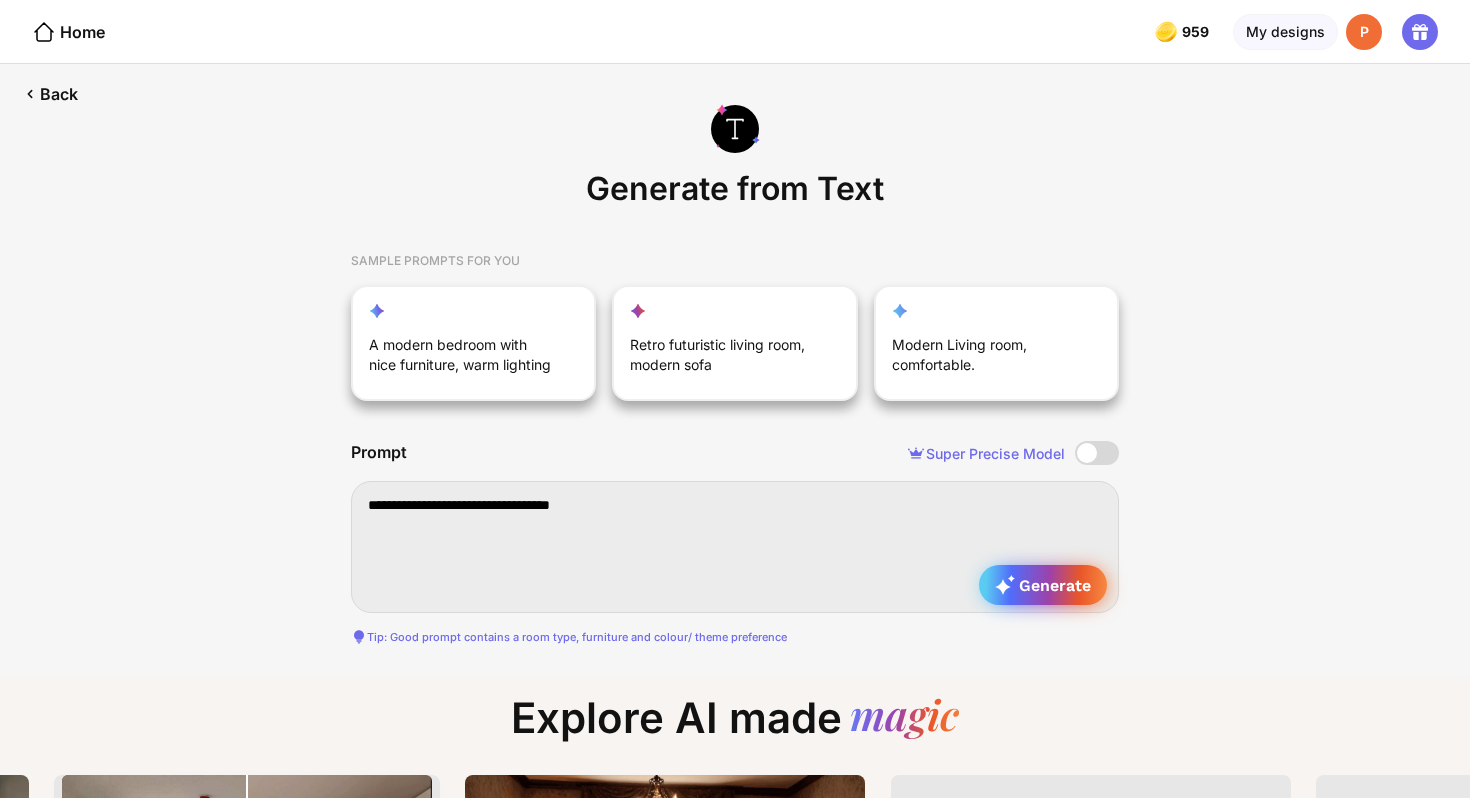 type on "**********" 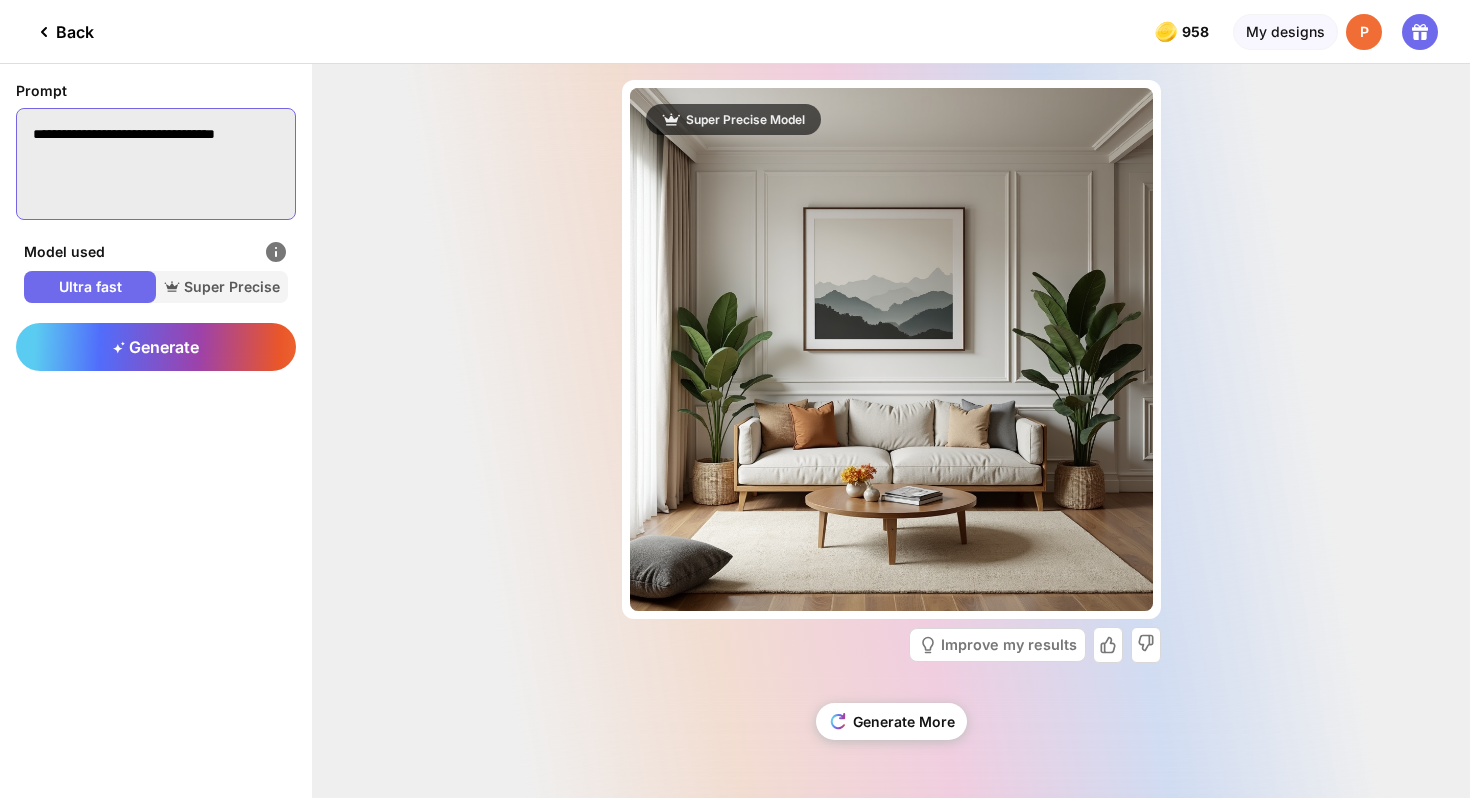 drag, startPoint x: 111, startPoint y: 161, endPoint x: 28, endPoint y: 130, distance: 88.60023 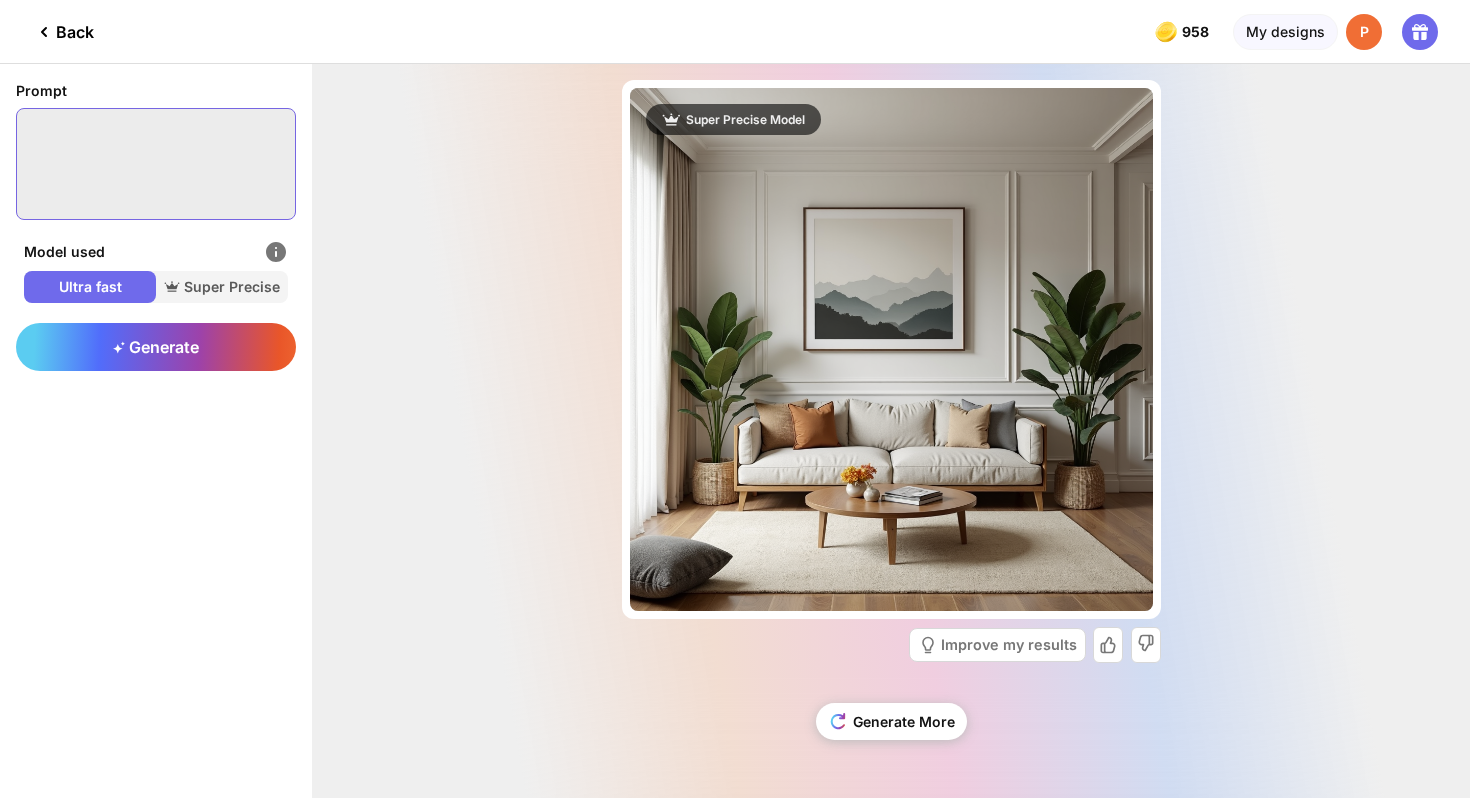 click at bounding box center [156, 164] 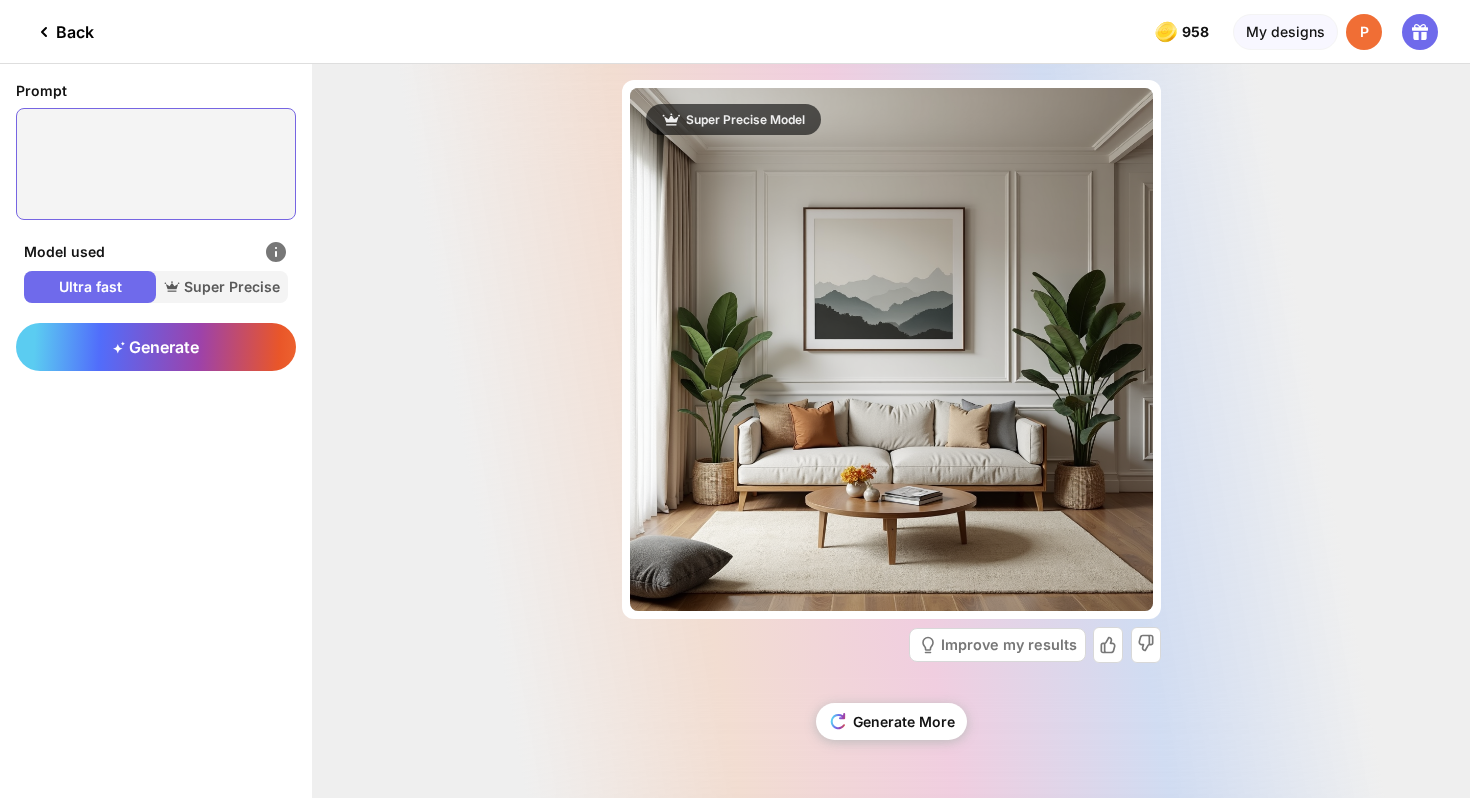 type 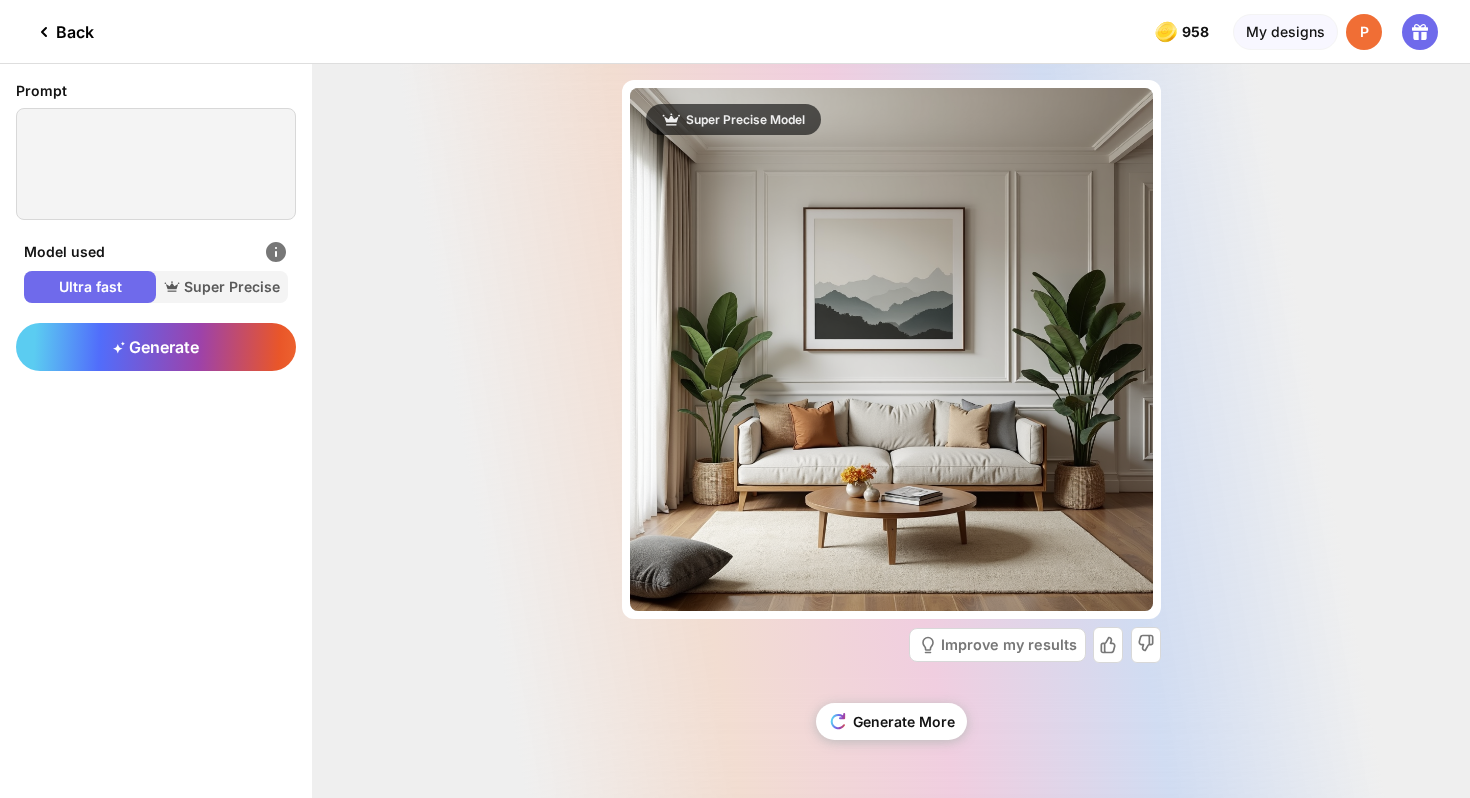 click on "Ultra fast" at bounding box center [90, 287] 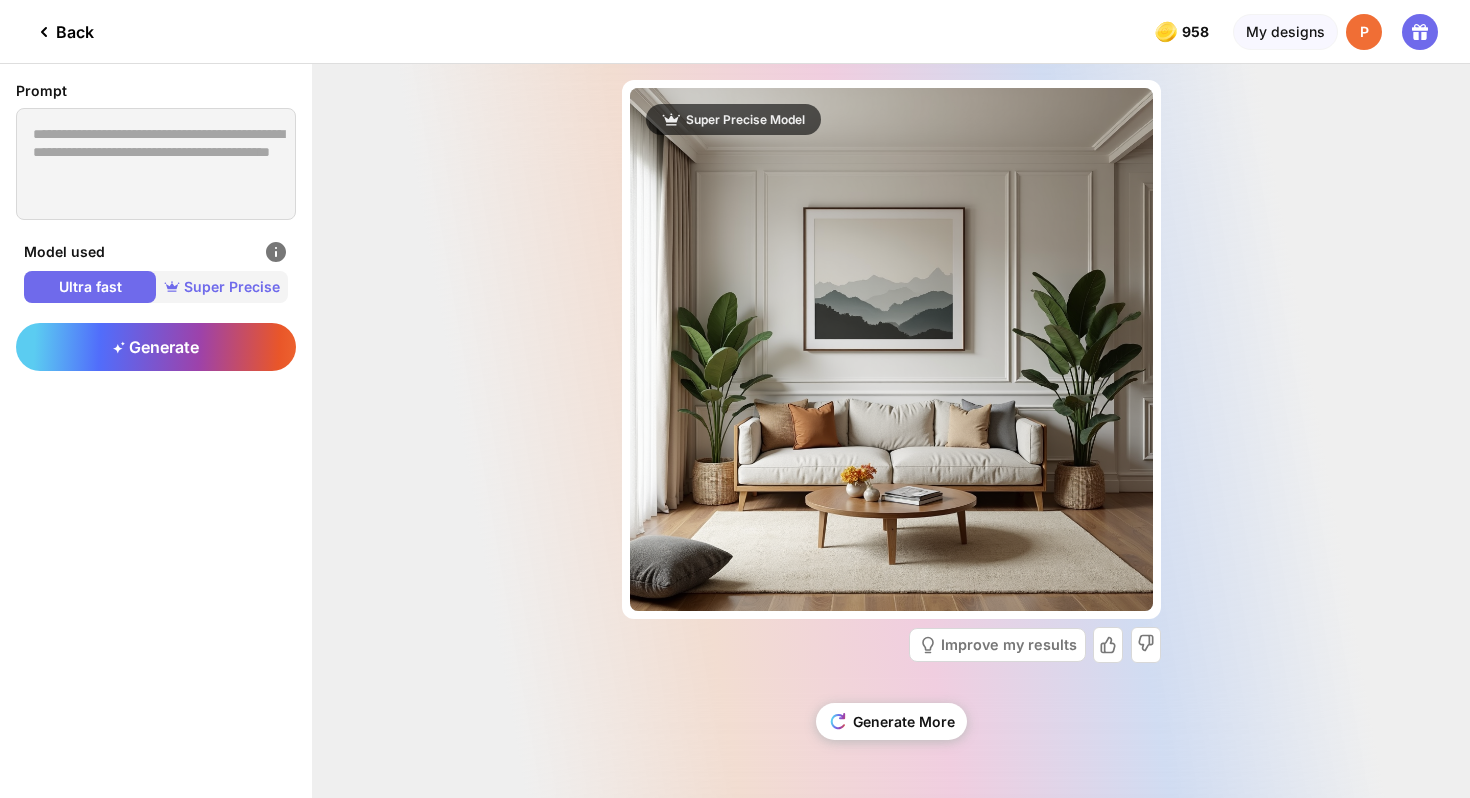 click on "Super Precise" at bounding box center (222, 287) 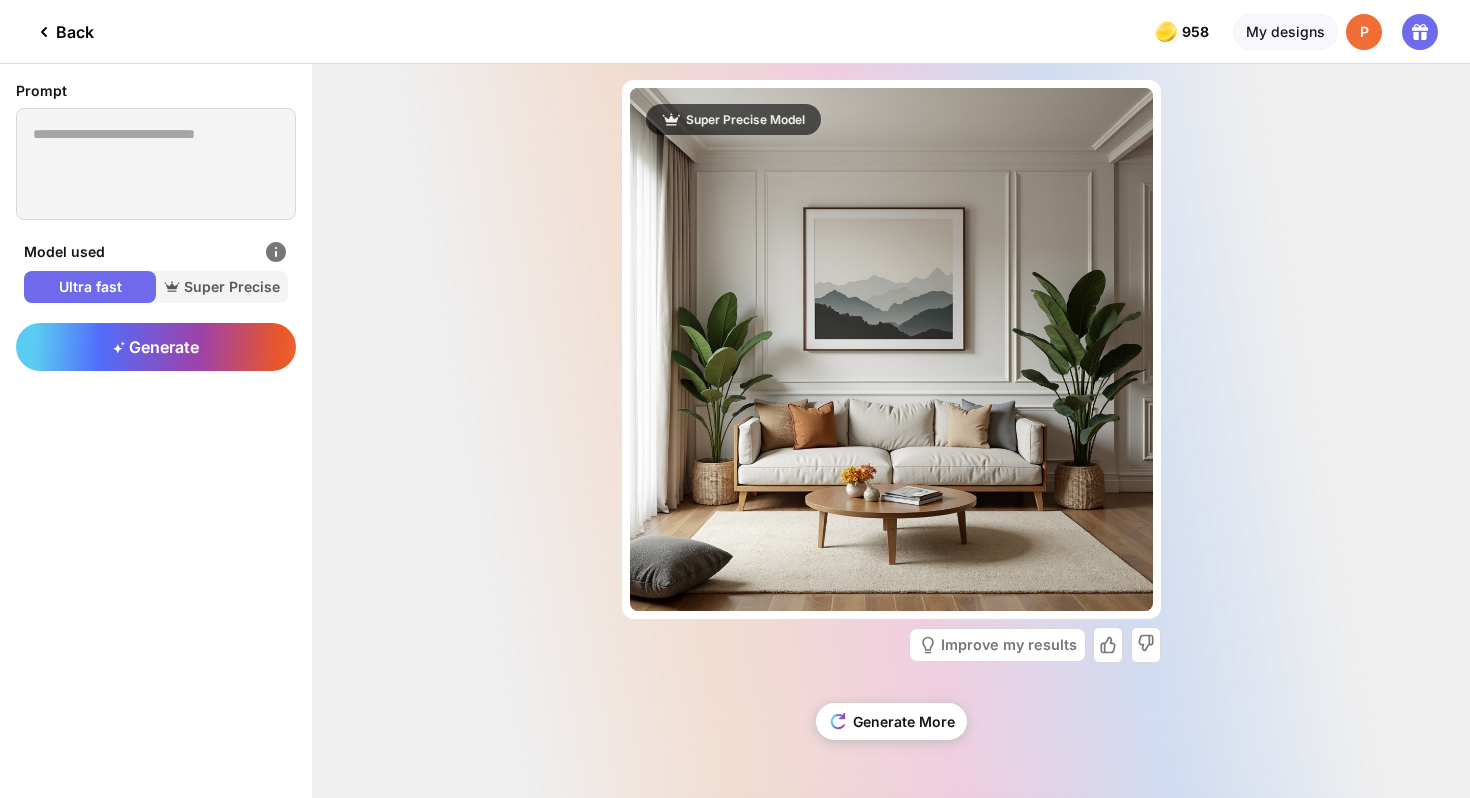 click on "P" at bounding box center (1364, 32) 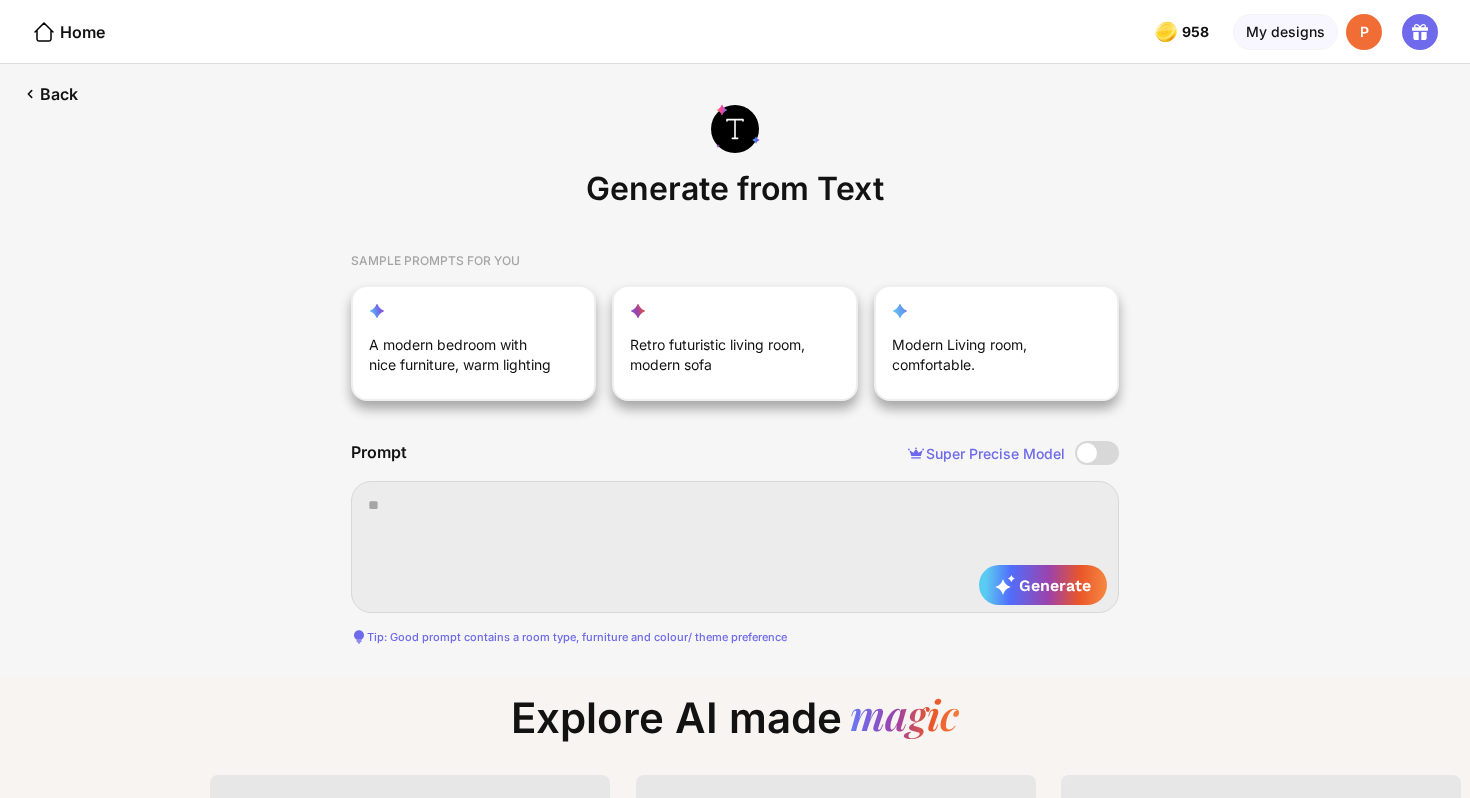 scroll, scrollTop: 0, scrollLeft: 4, axis: horizontal 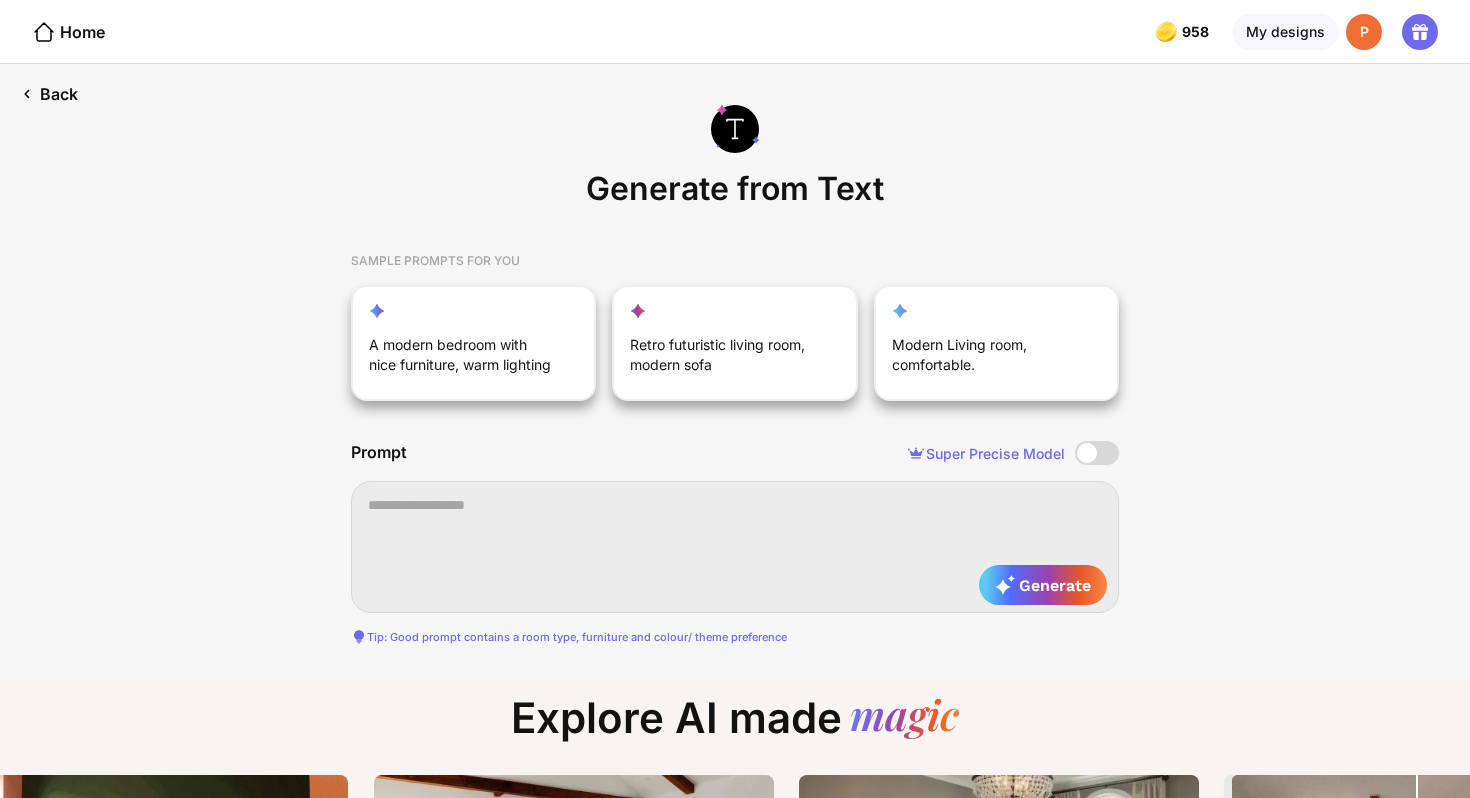 click on "Back" at bounding box center (49, 94) 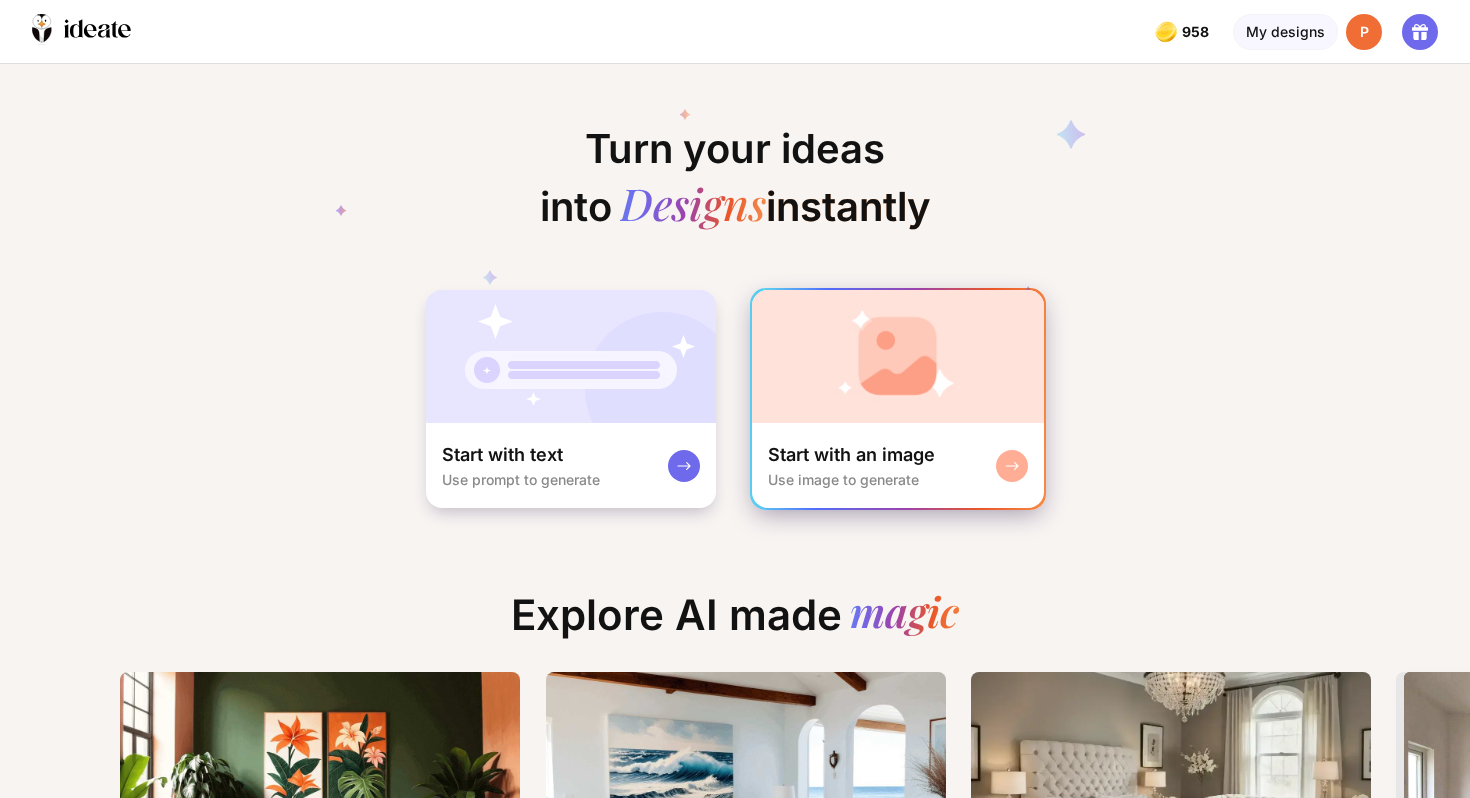 click at bounding box center [898, 356] 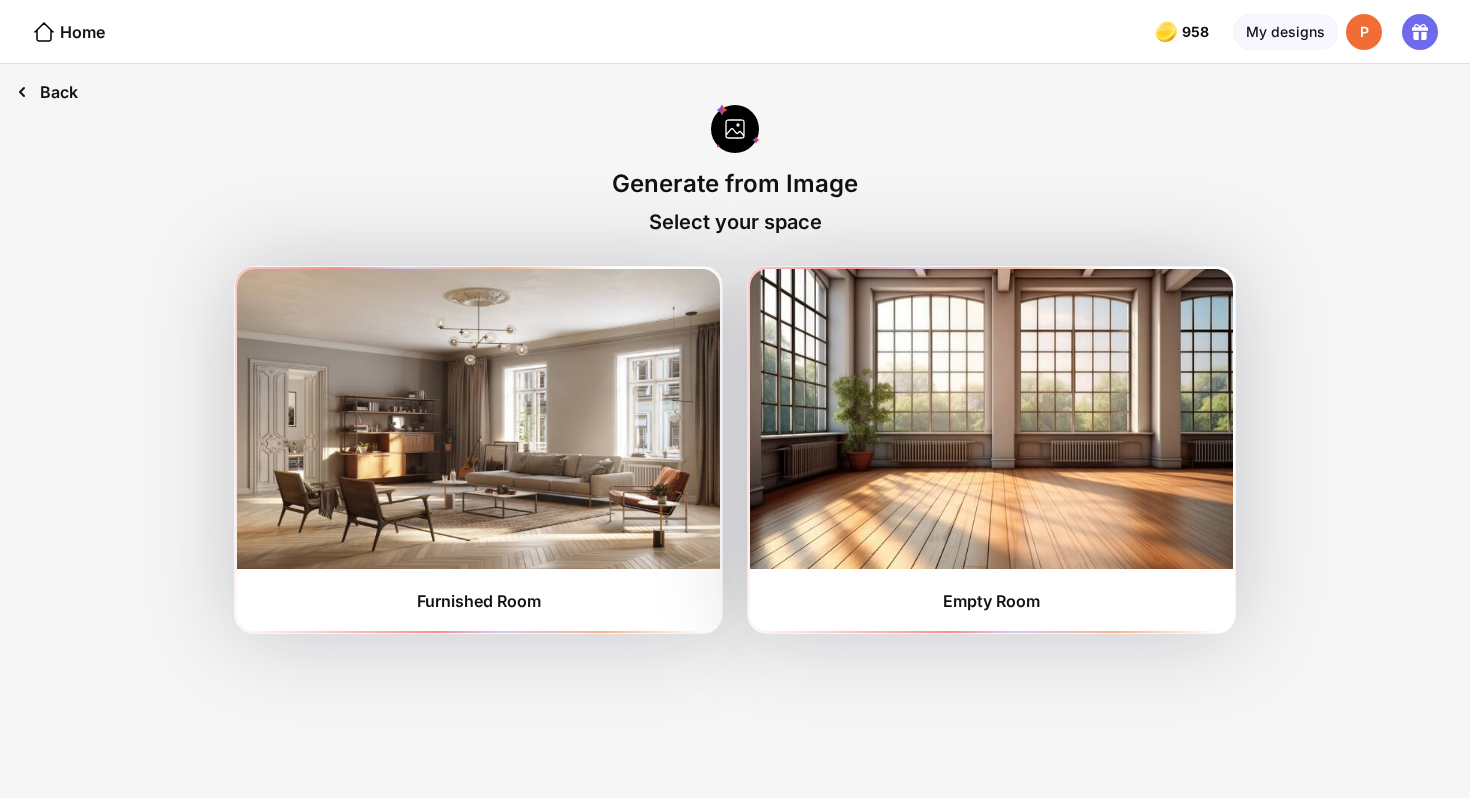 click on "Back" at bounding box center (47, 92) 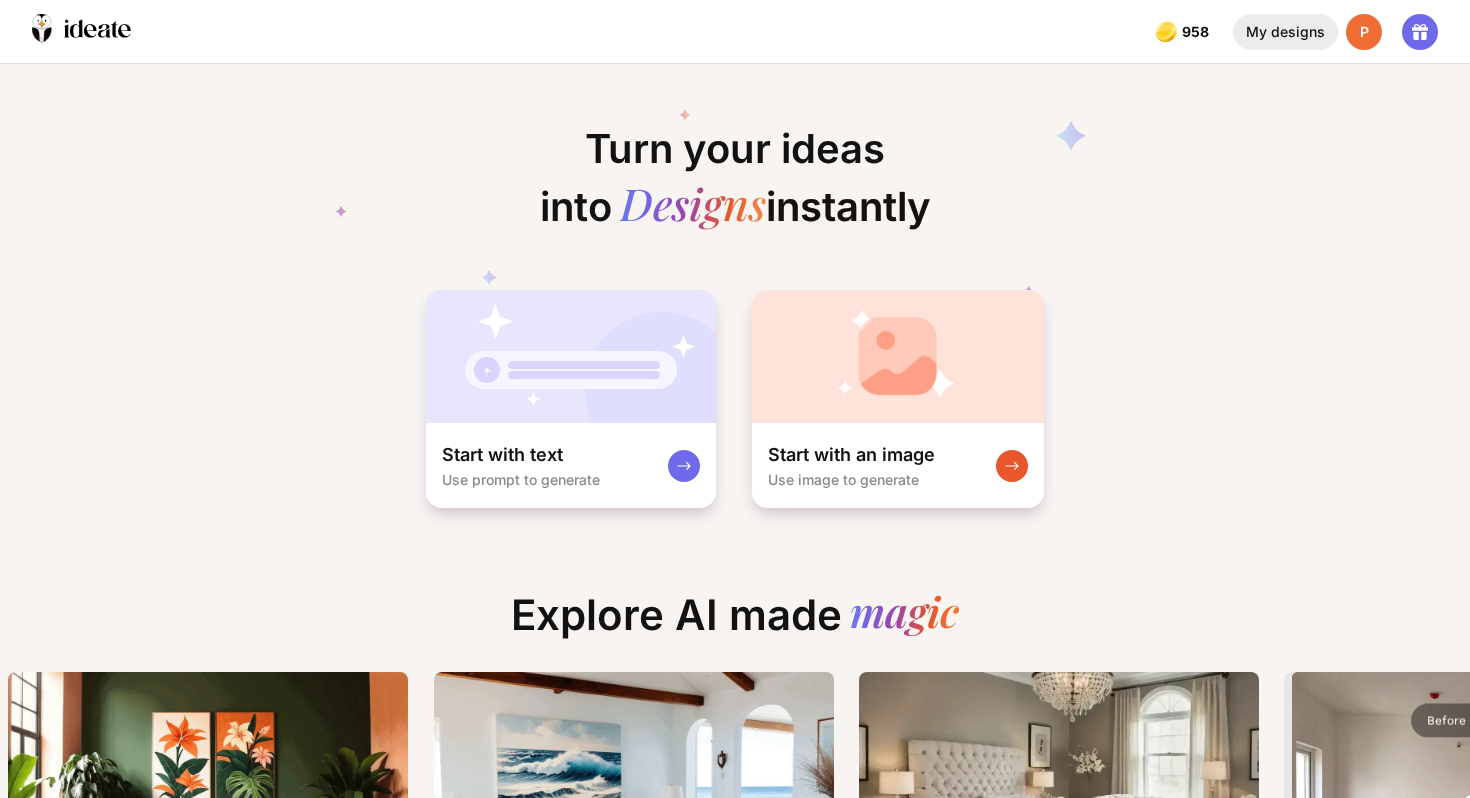 click on "My designs" 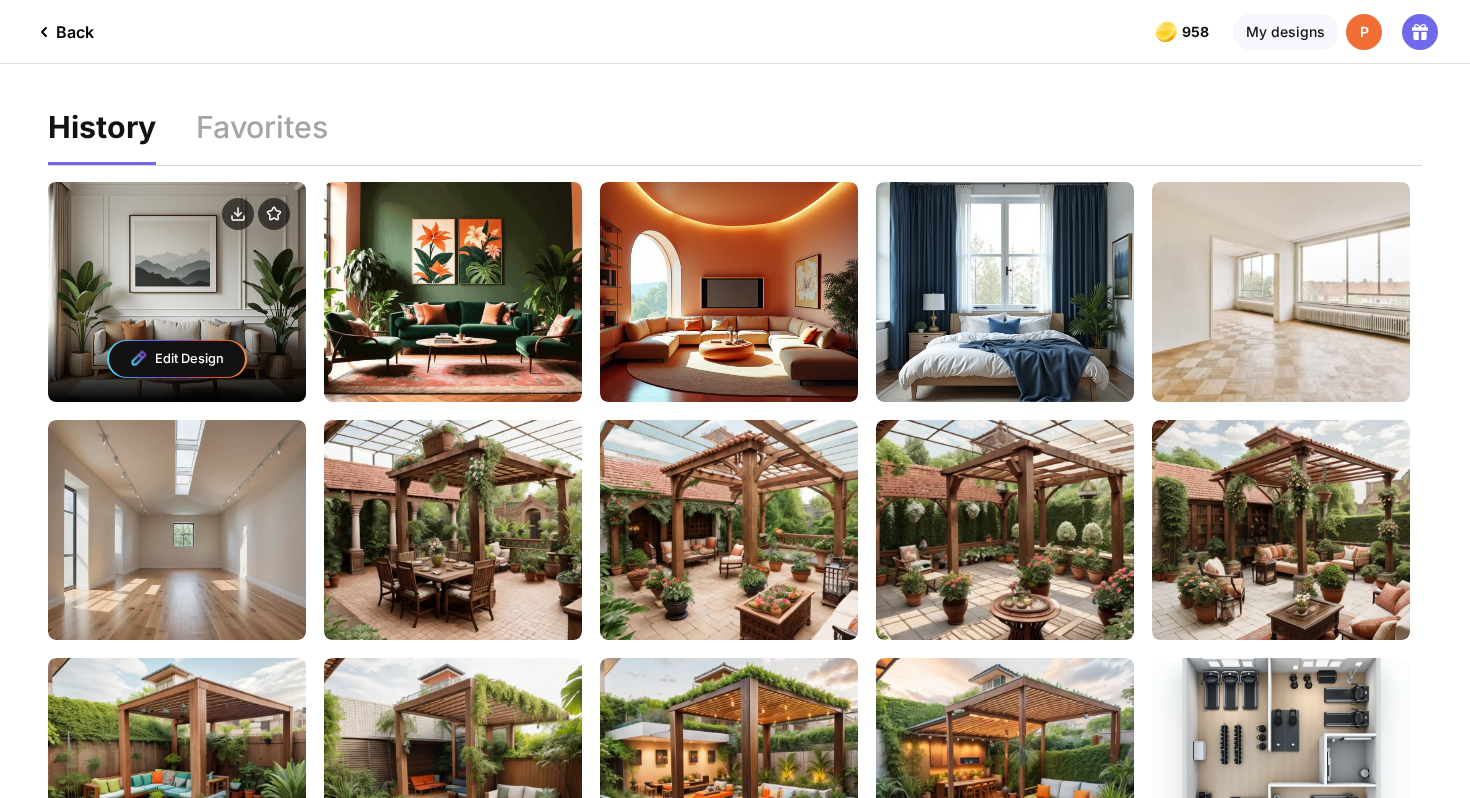 click on "Edit Design" at bounding box center (177, 292) 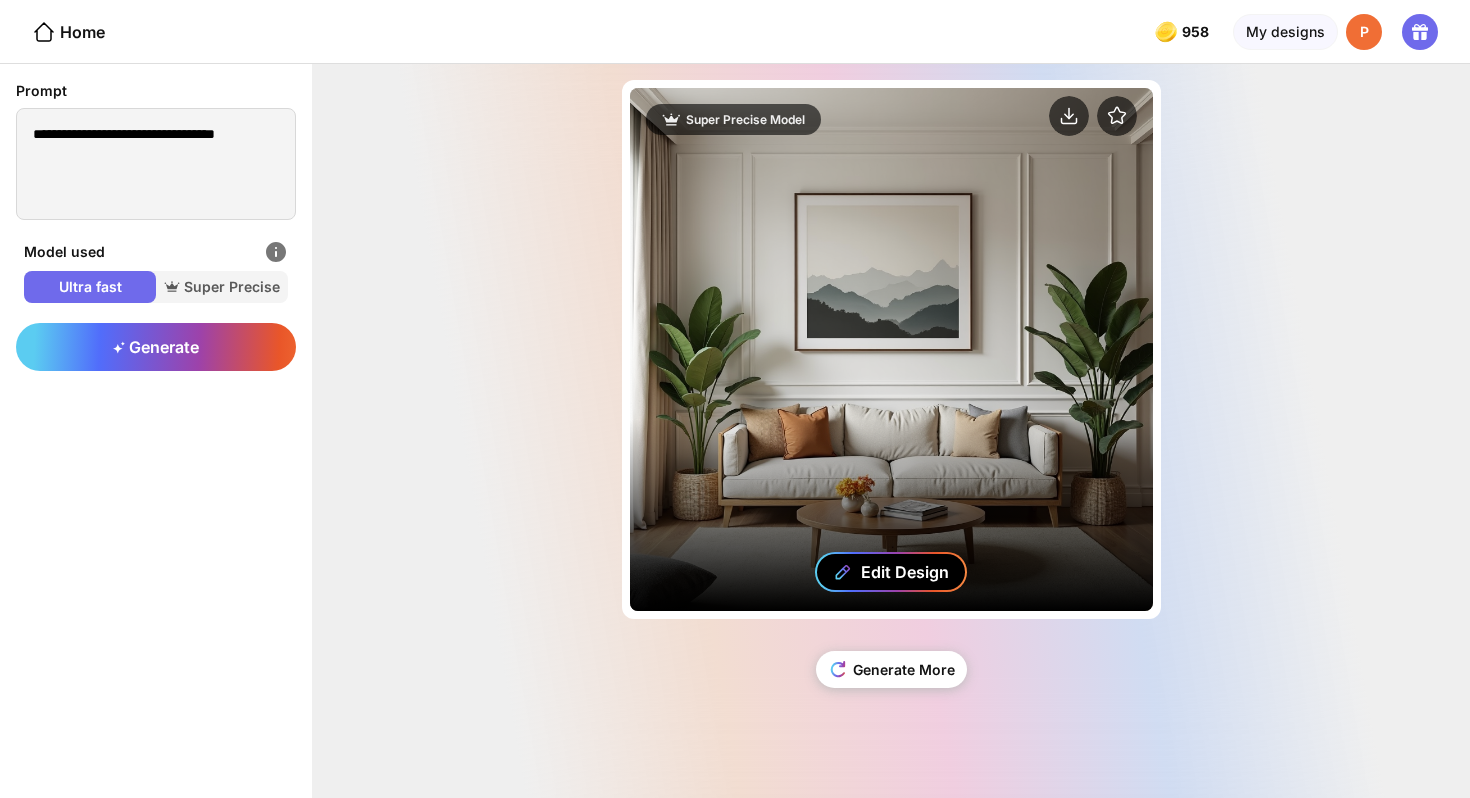 click on "Edit Design" at bounding box center [905, 572] 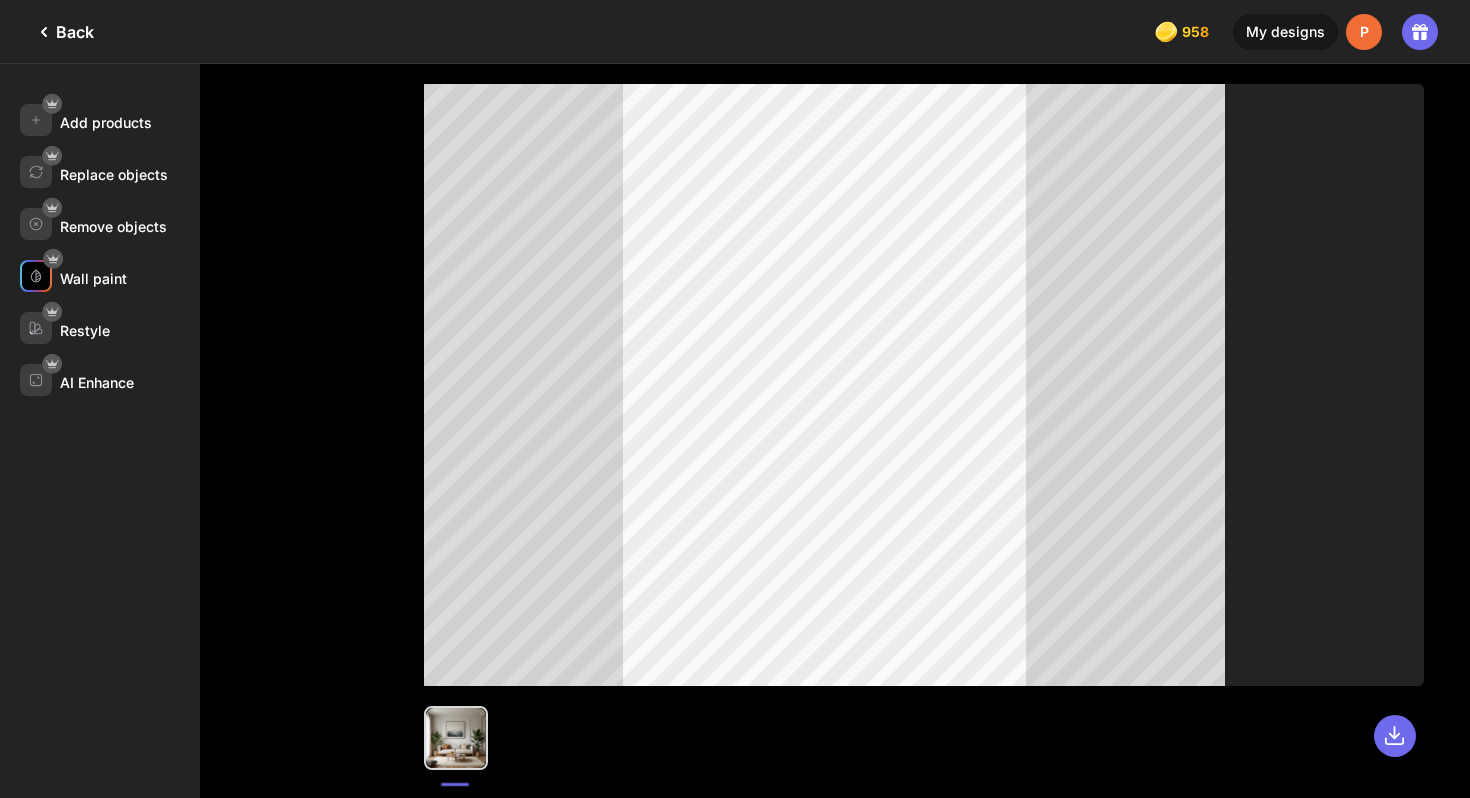 click on "Wall paint" at bounding box center [93, 278] 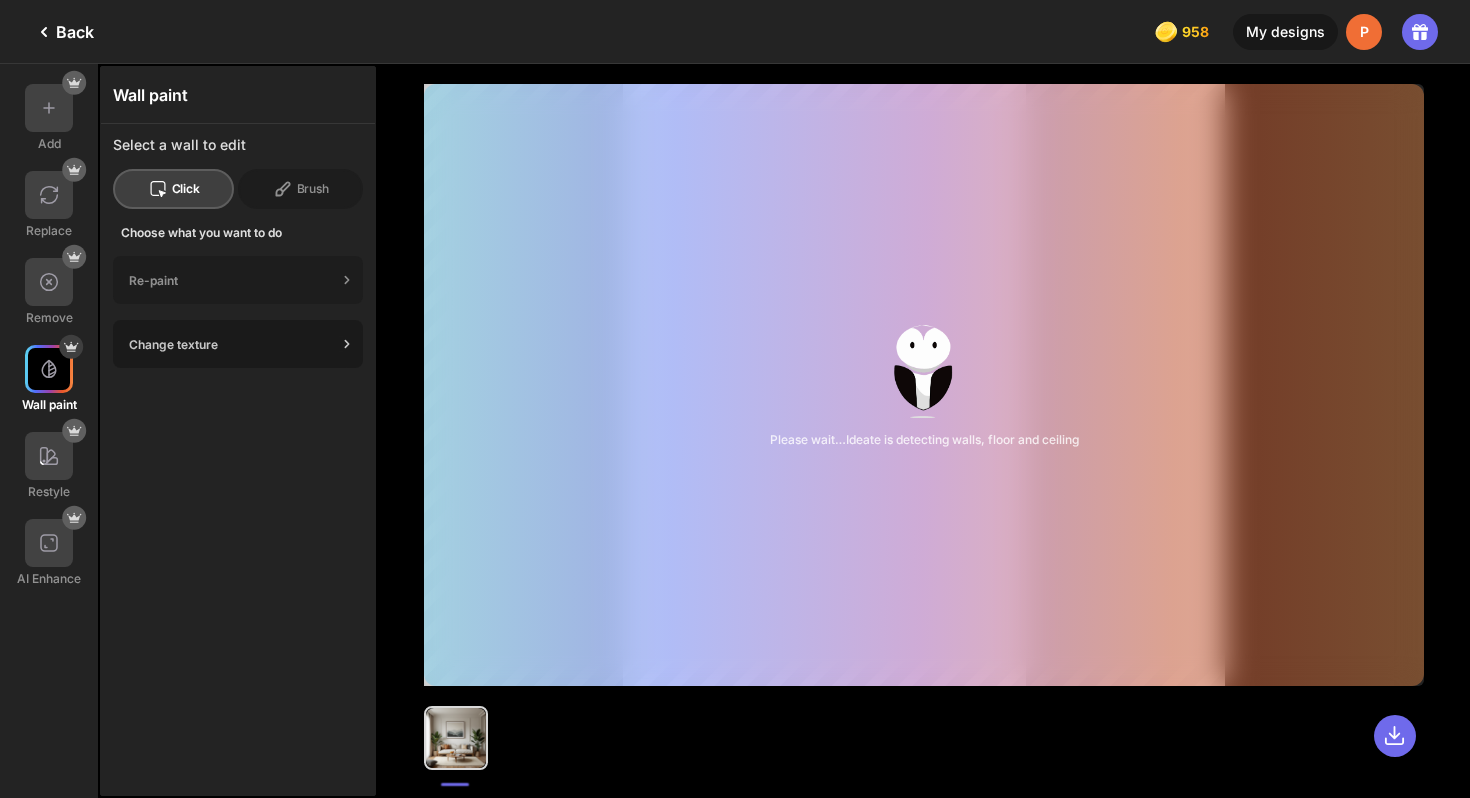 click on "Change texture" at bounding box center [233, 344] 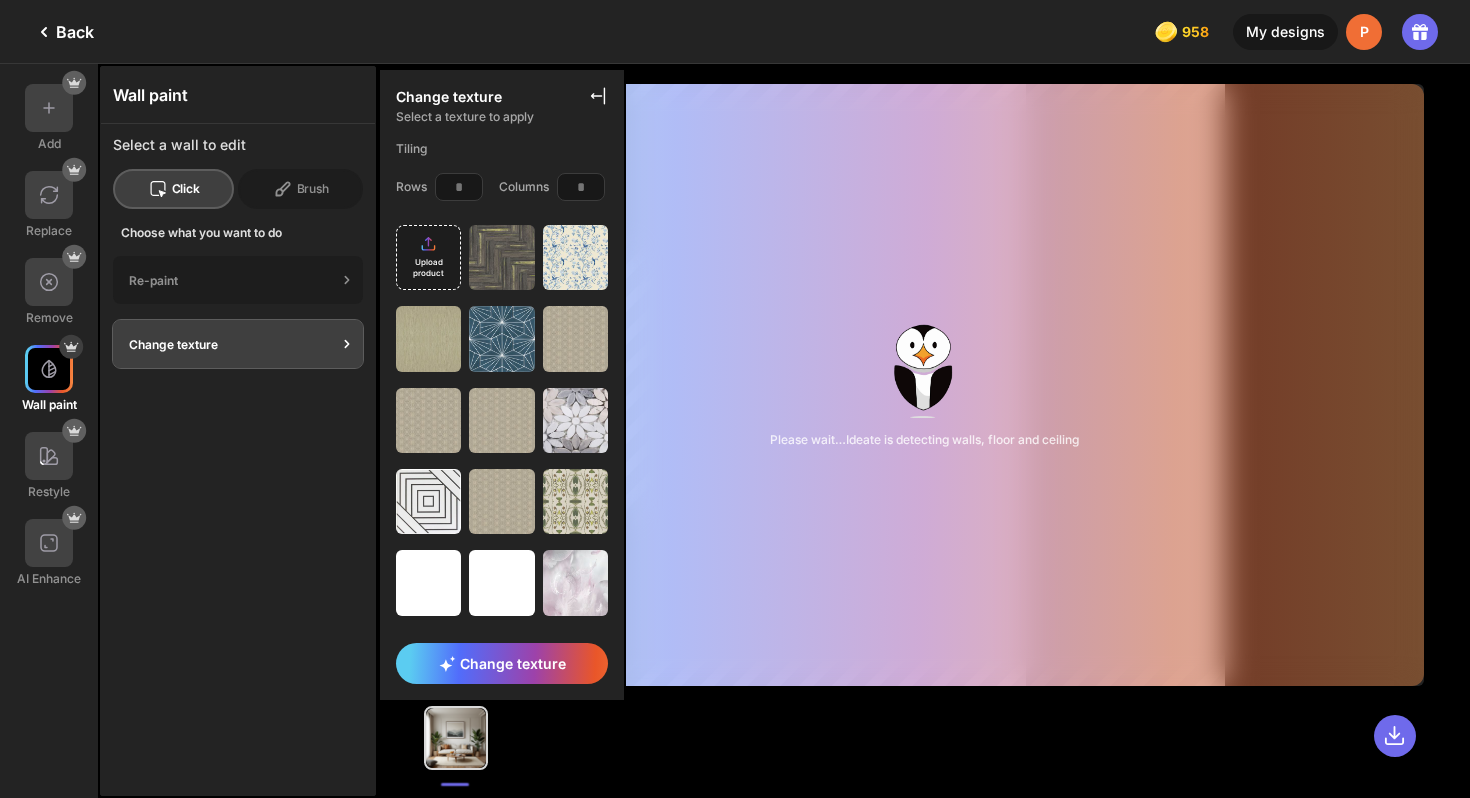 click on "Upload product" at bounding box center [428, 268] 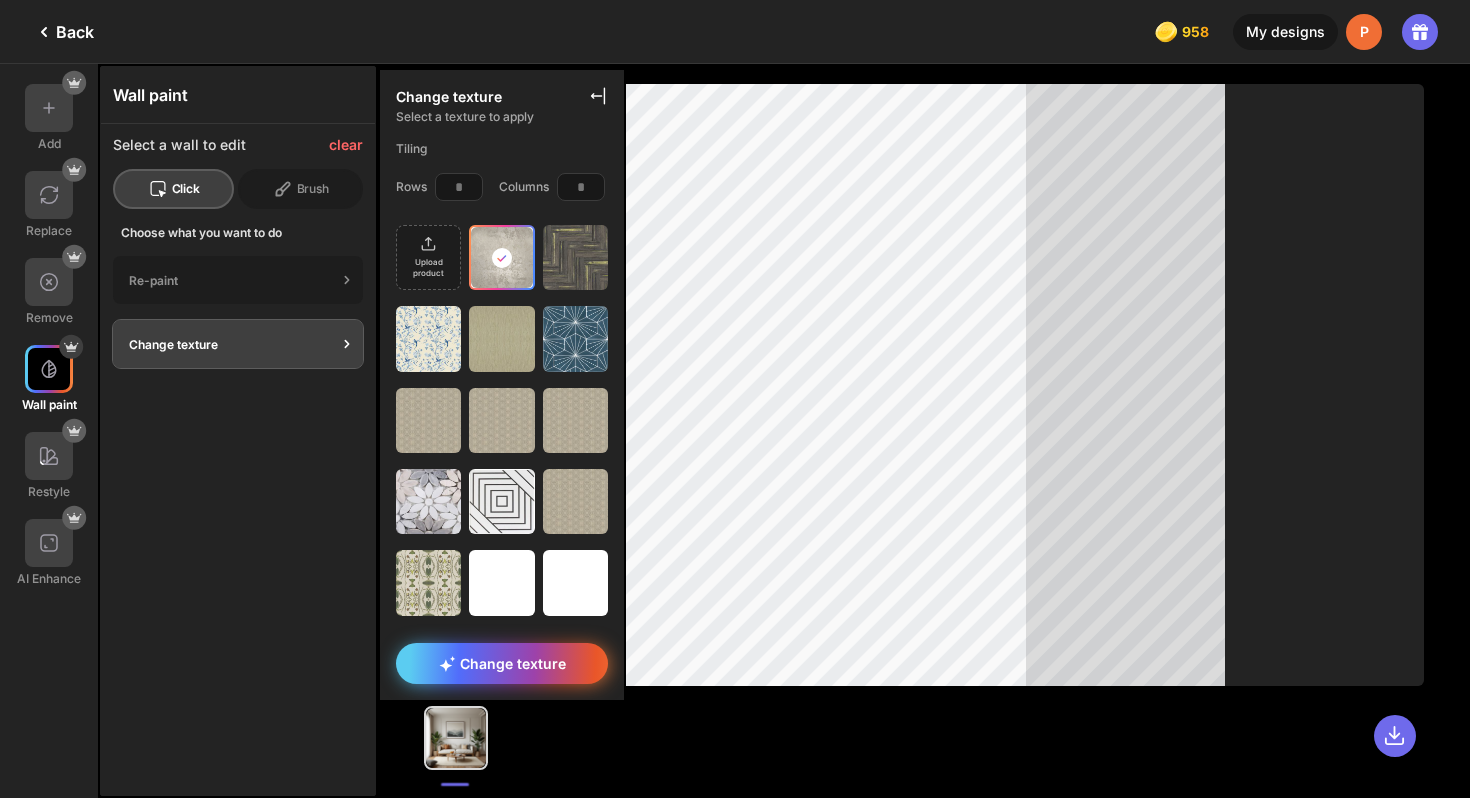 click on "Change texture" at bounding box center [502, 663] 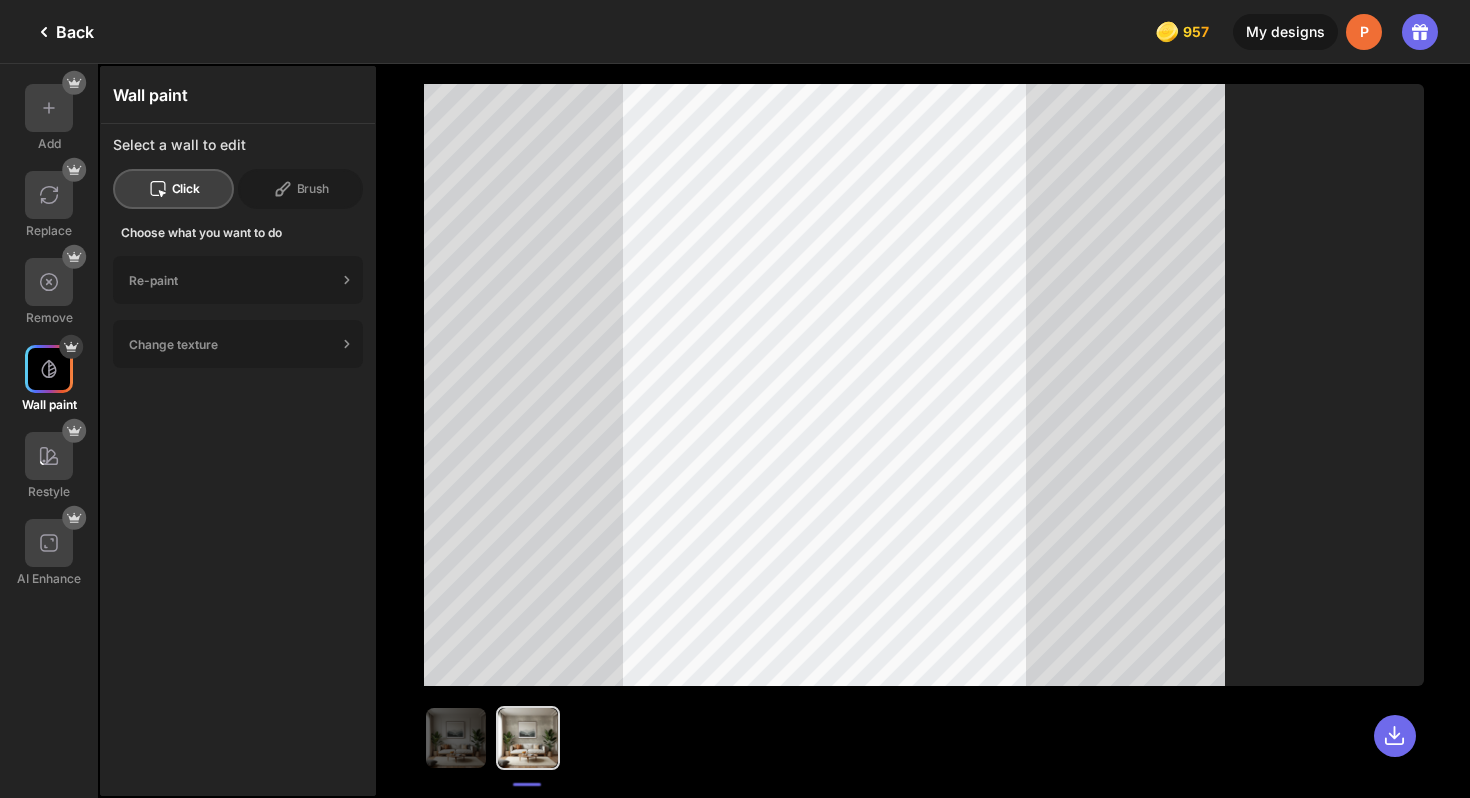click at bounding box center (528, 738) 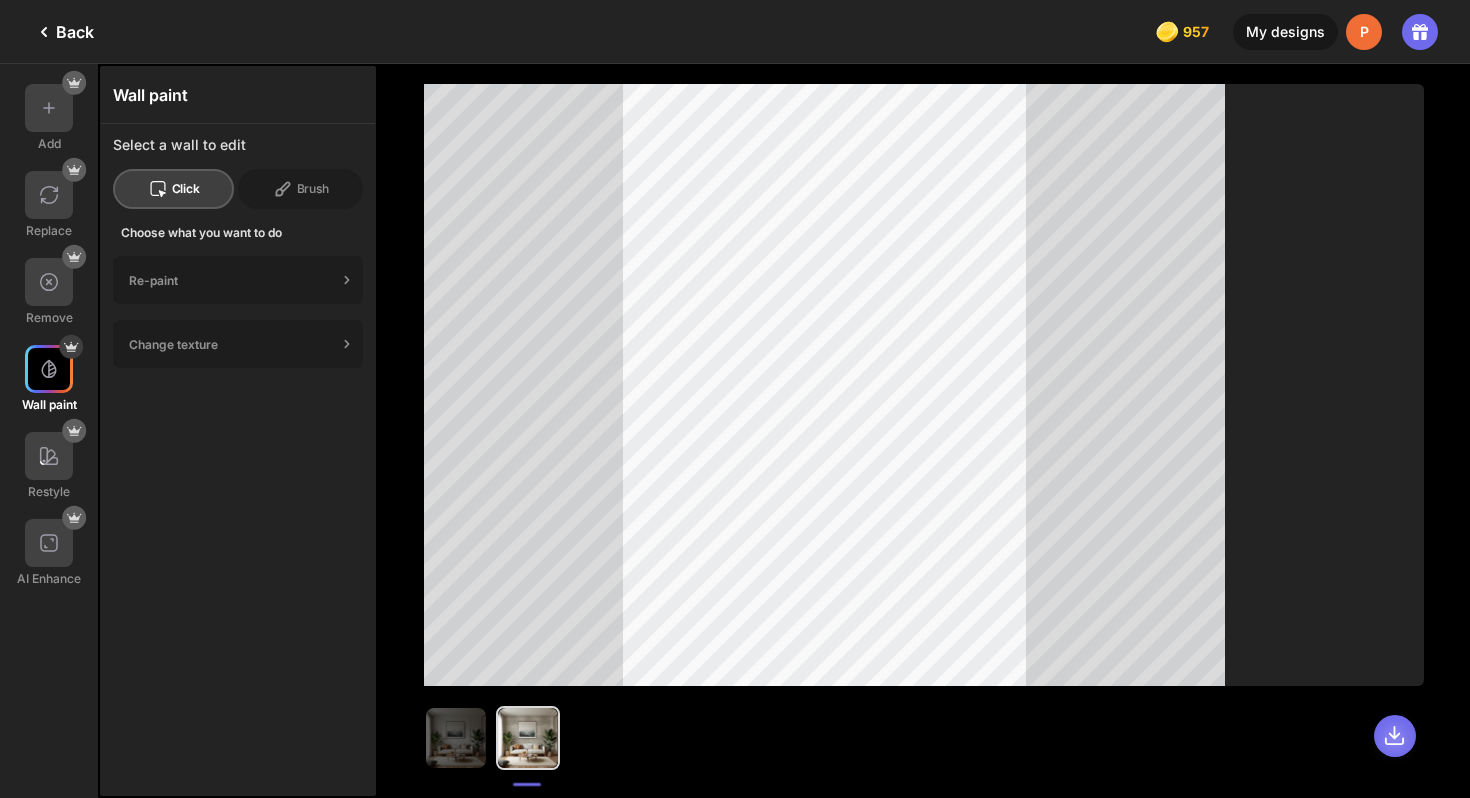 click 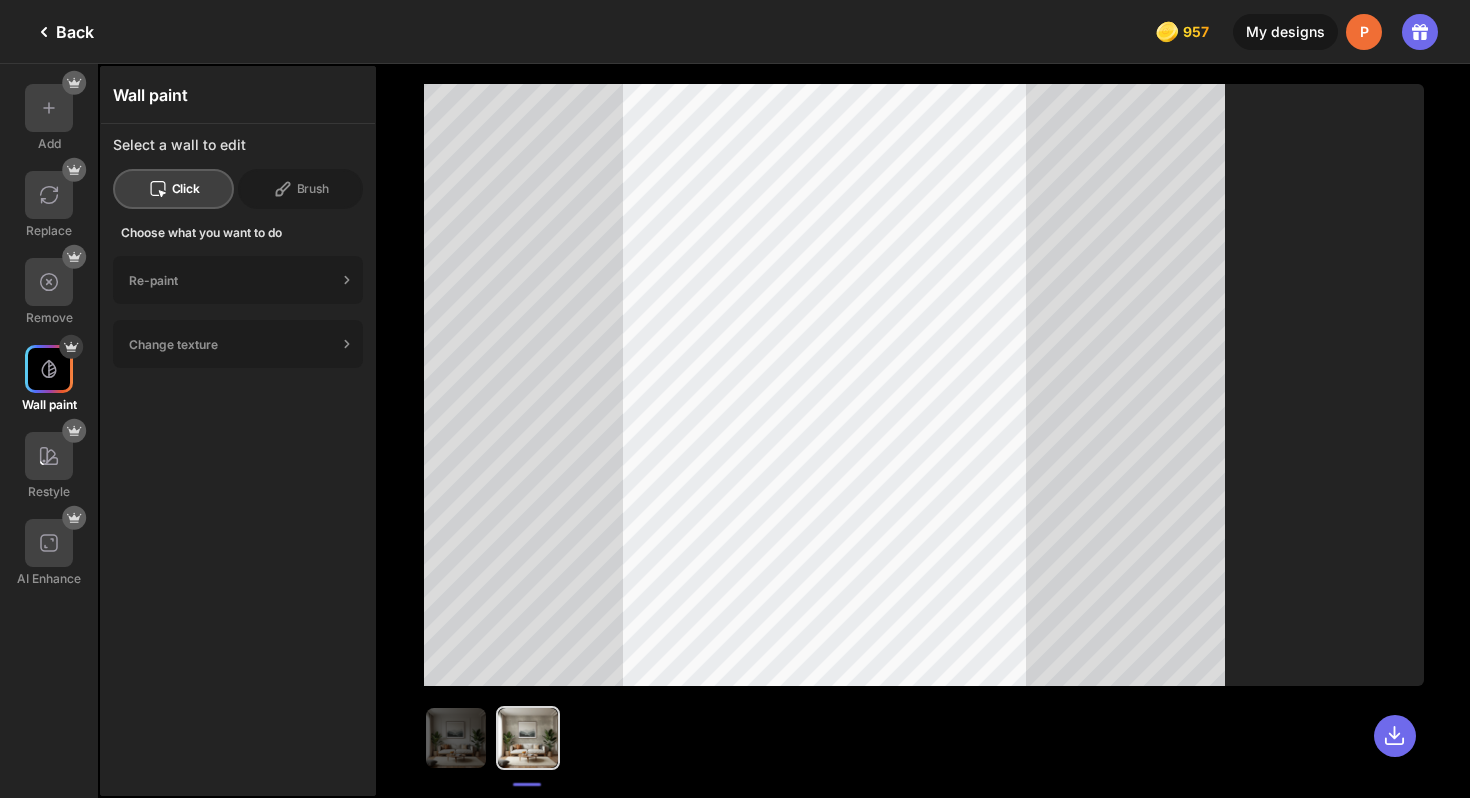 click 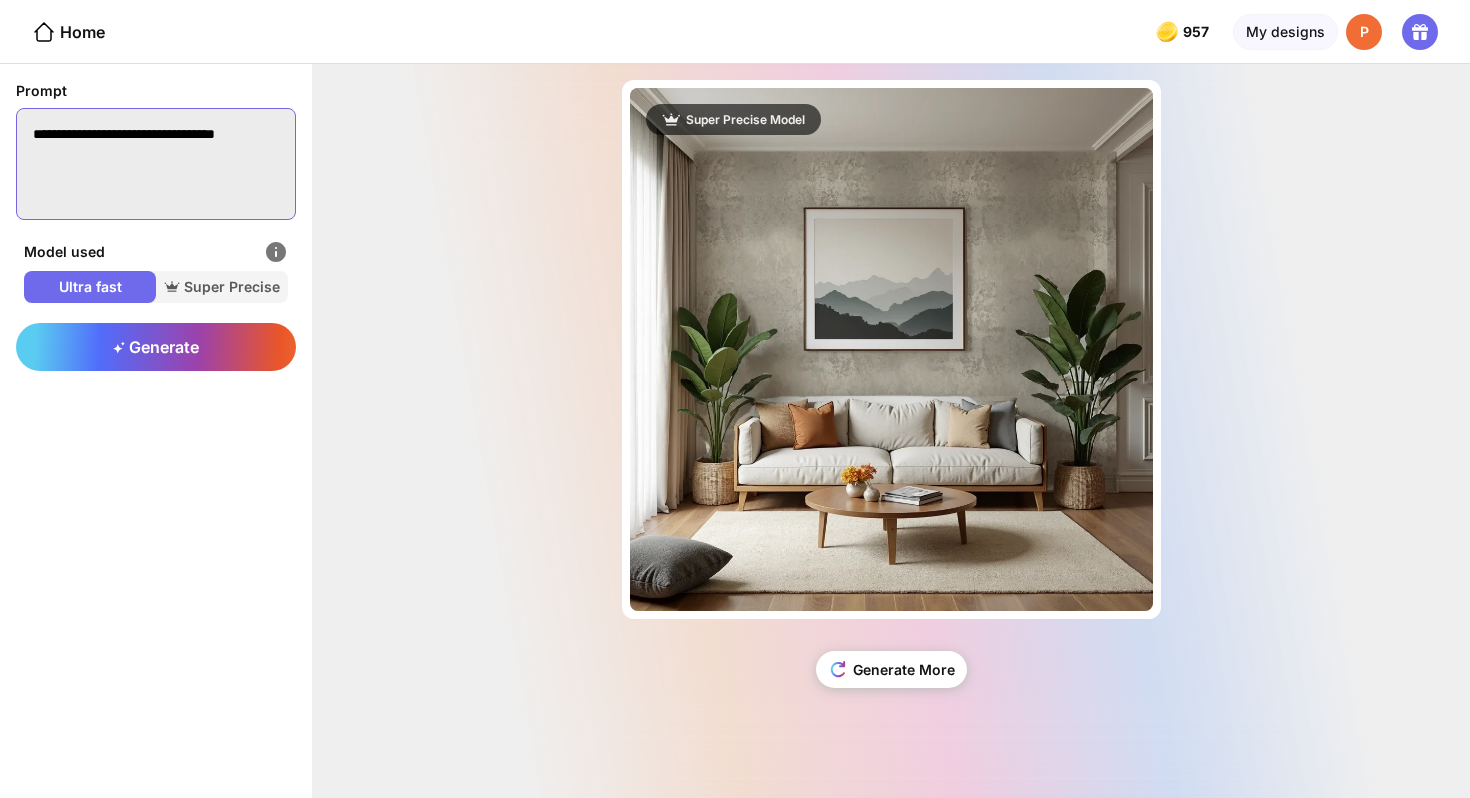 click on "**********" at bounding box center [156, 164] 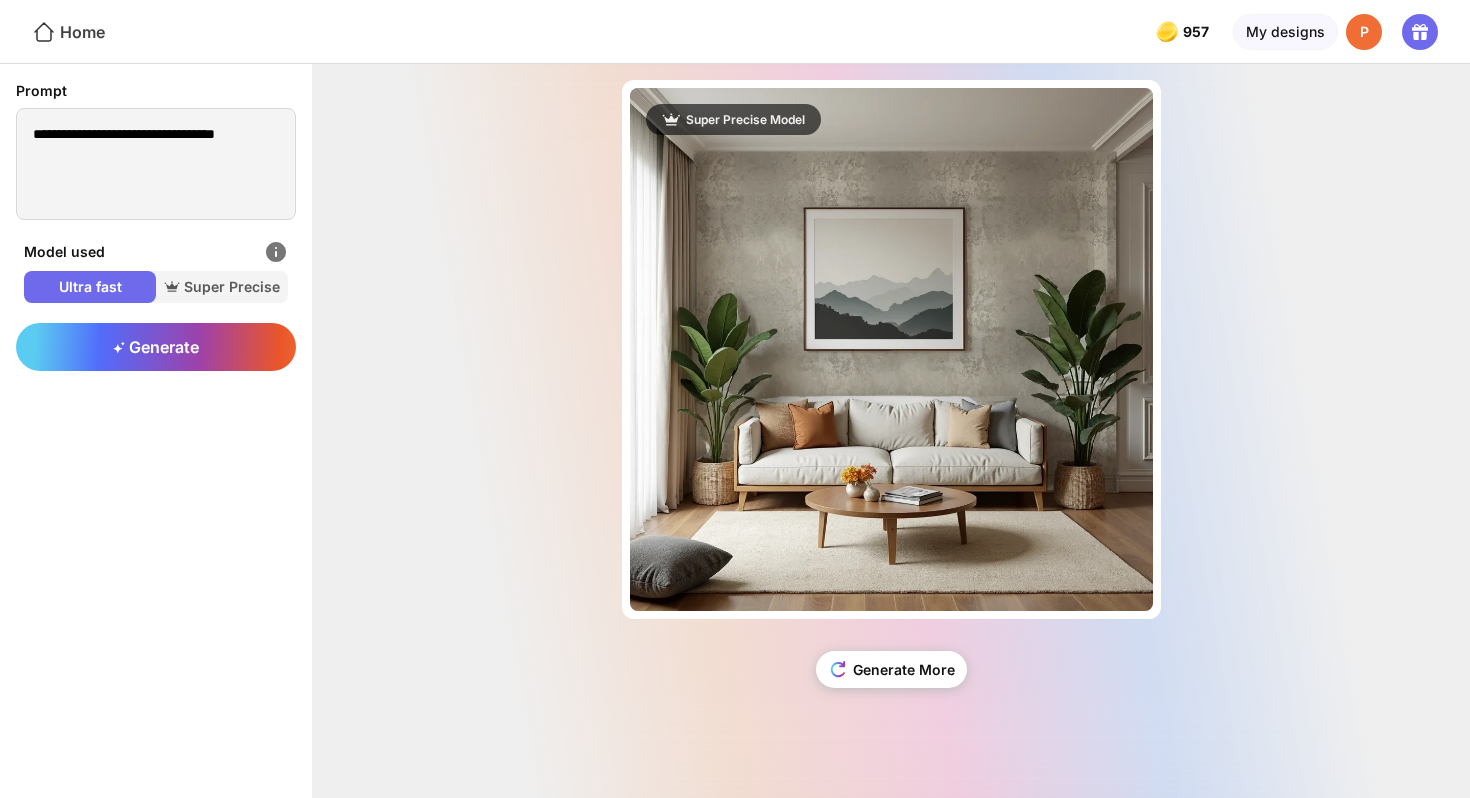 click on "Home" 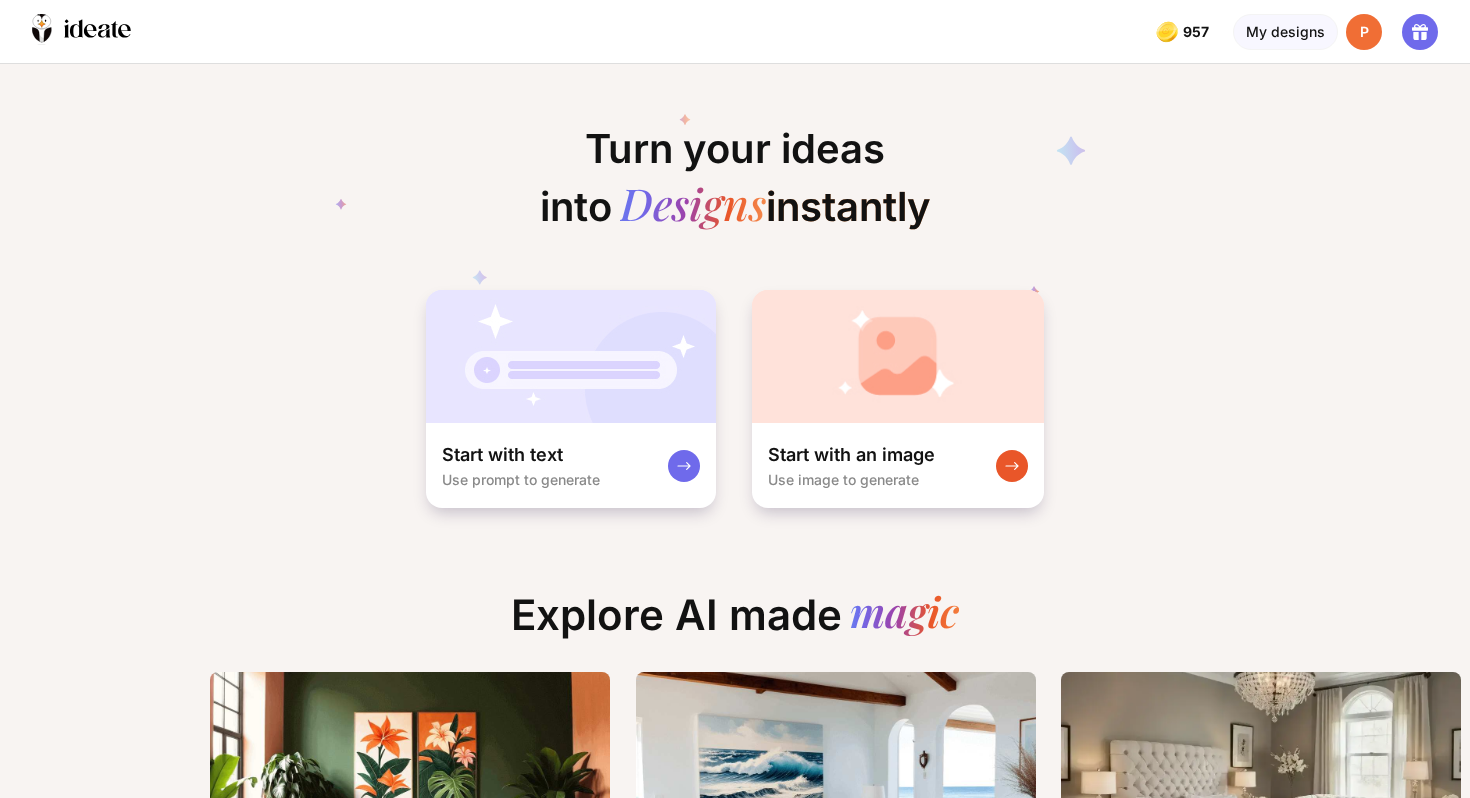 scroll, scrollTop: 0, scrollLeft: 2, axis: horizontal 